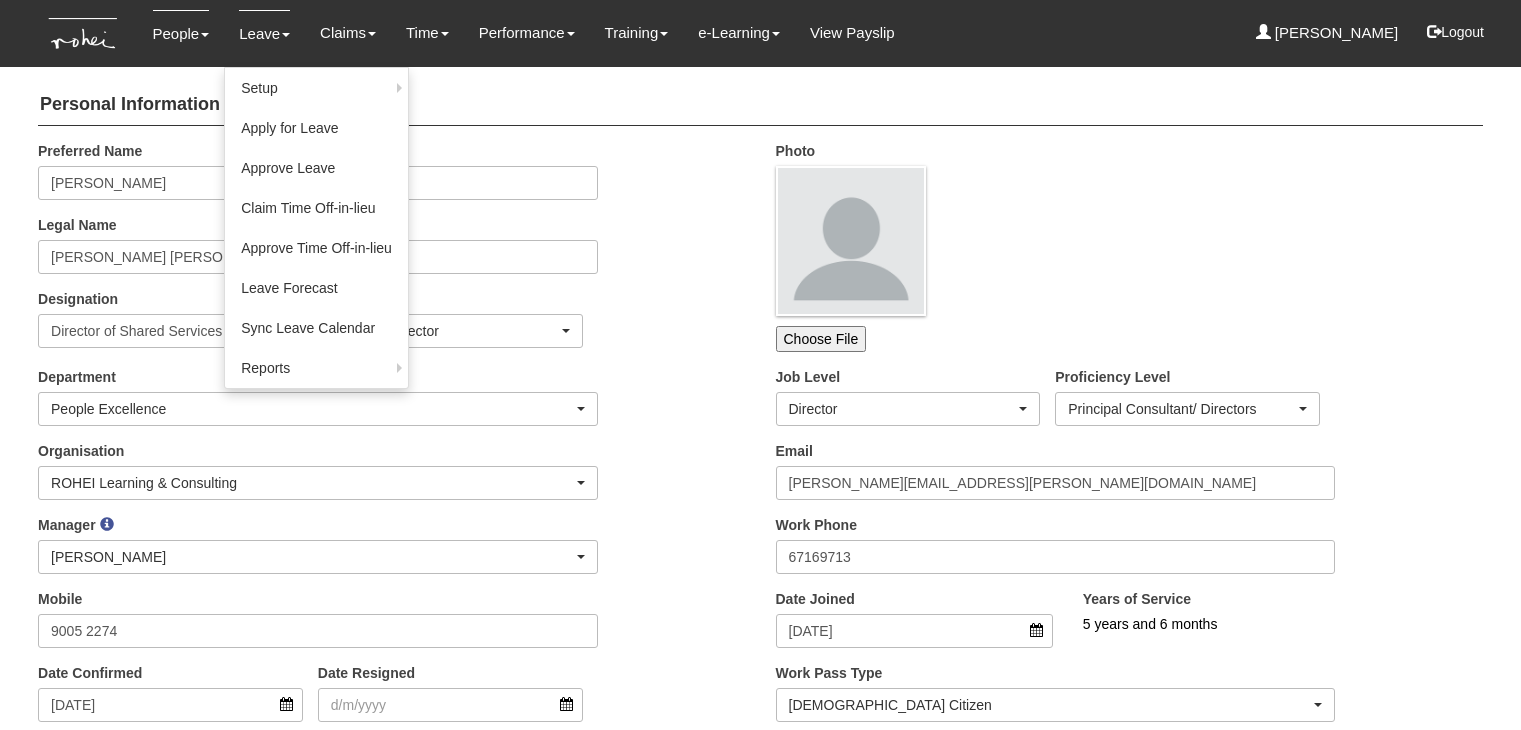 scroll, scrollTop: 0, scrollLeft: 0, axis: both 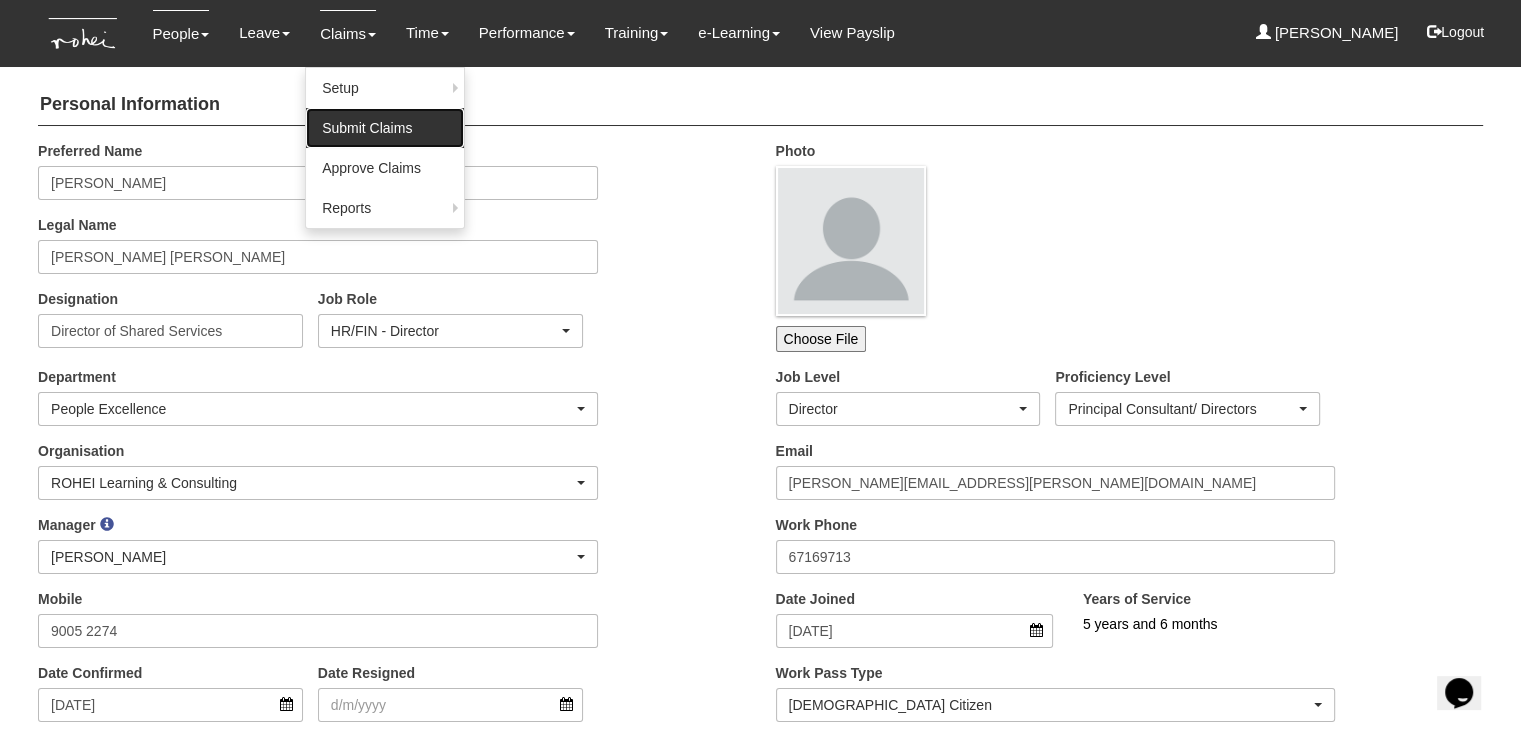 click on "Submit Claims" at bounding box center (385, 128) 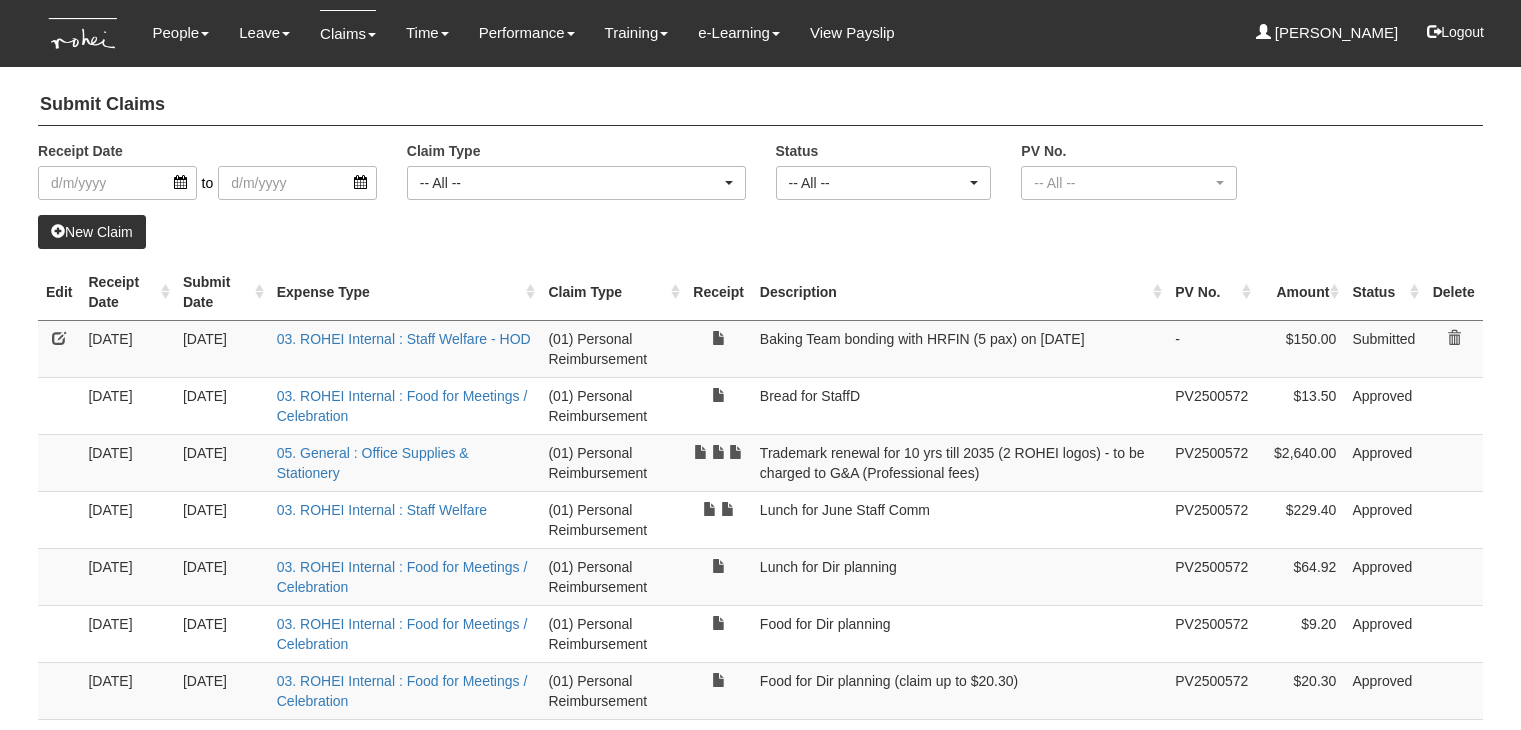 select on "50" 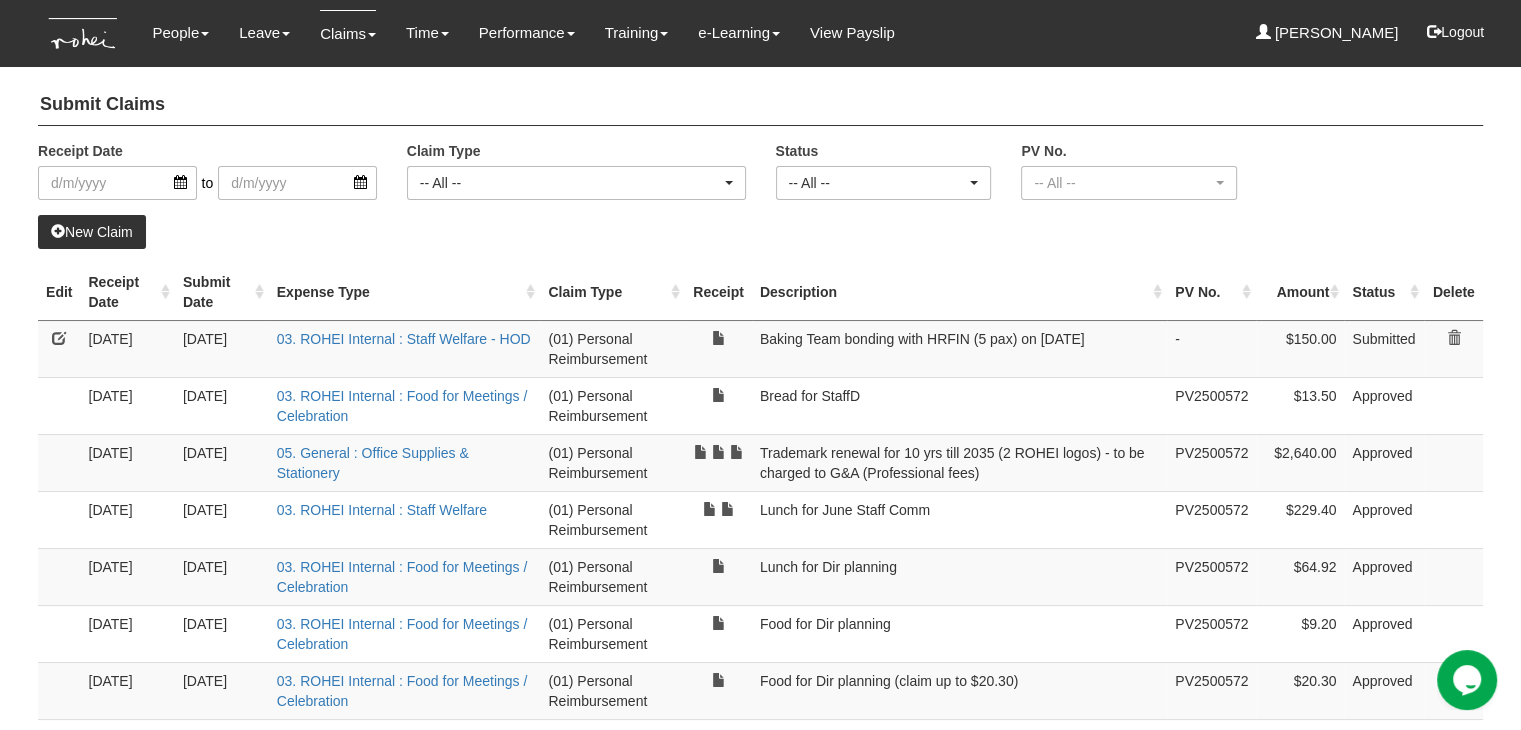 scroll, scrollTop: 0, scrollLeft: 0, axis: both 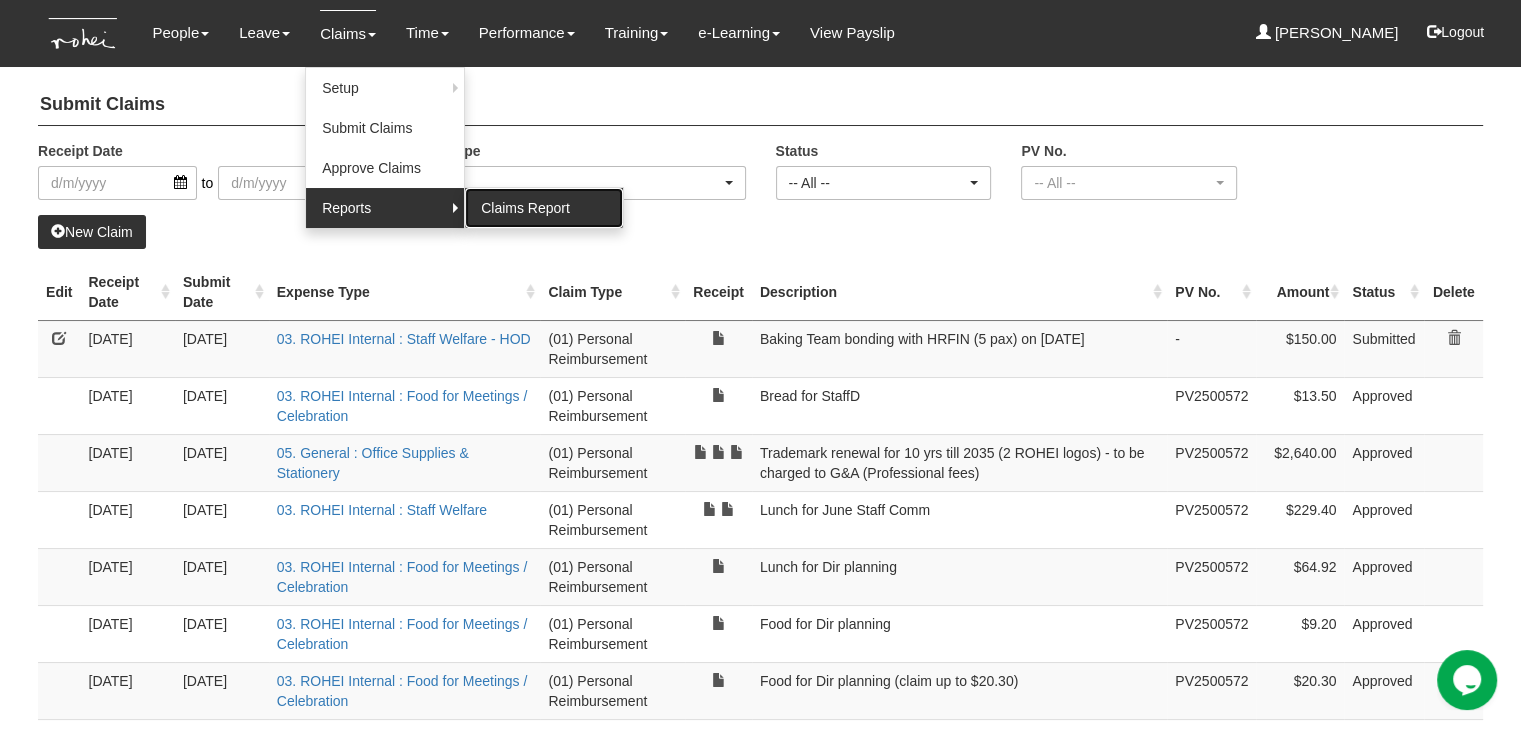 click on "Claims Report" at bounding box center [544, 208] 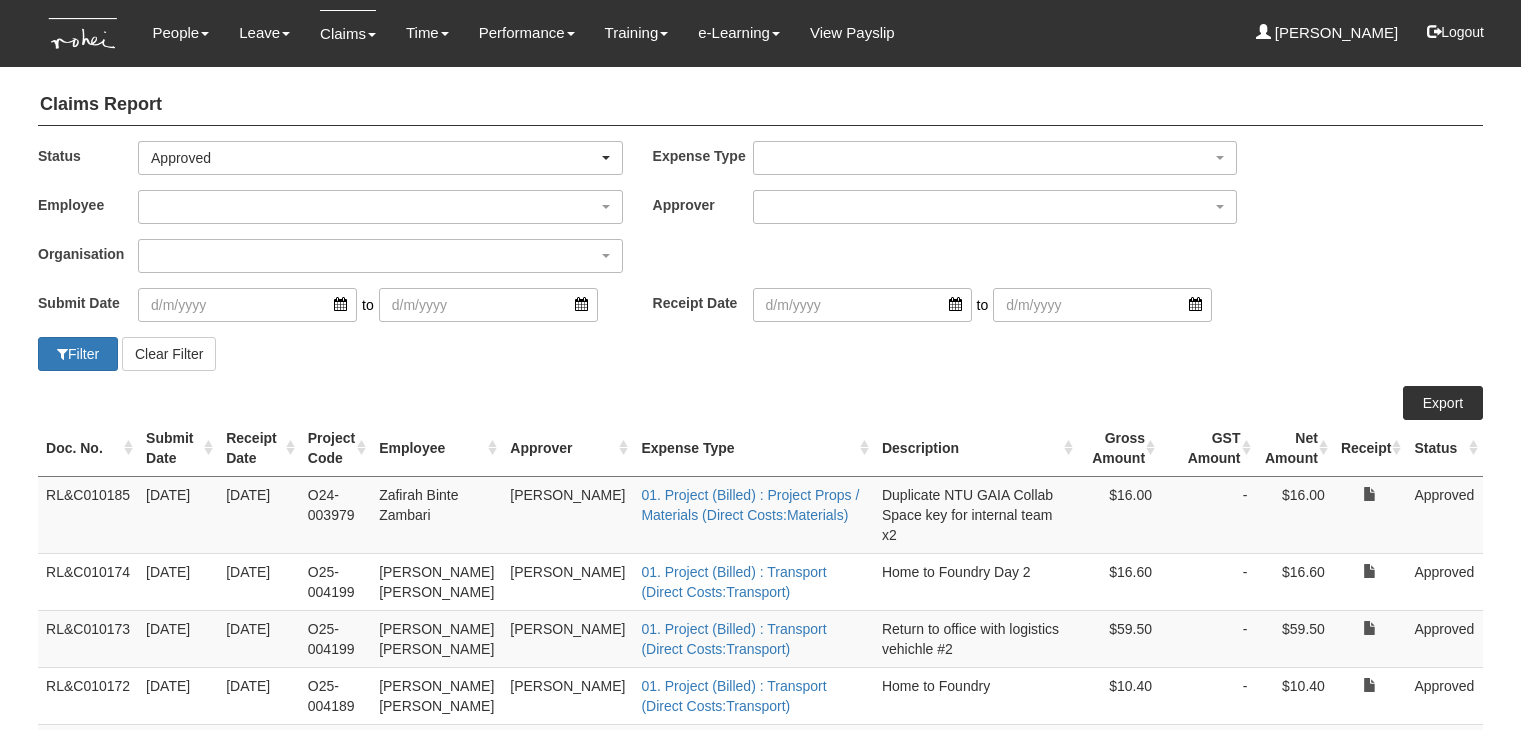 select on "50" 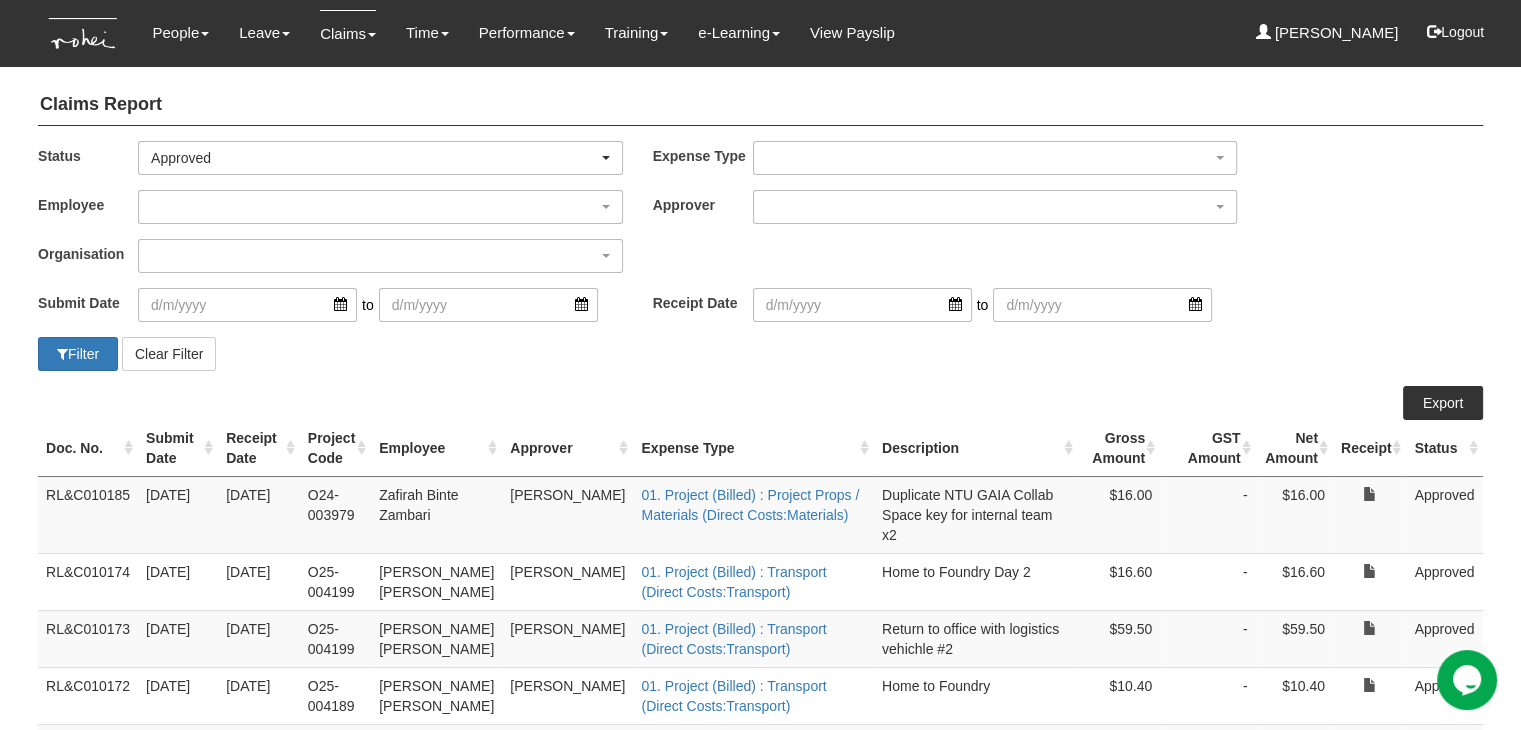 scroll, scrollTop: 0, scrollLeft: 0, axis: both 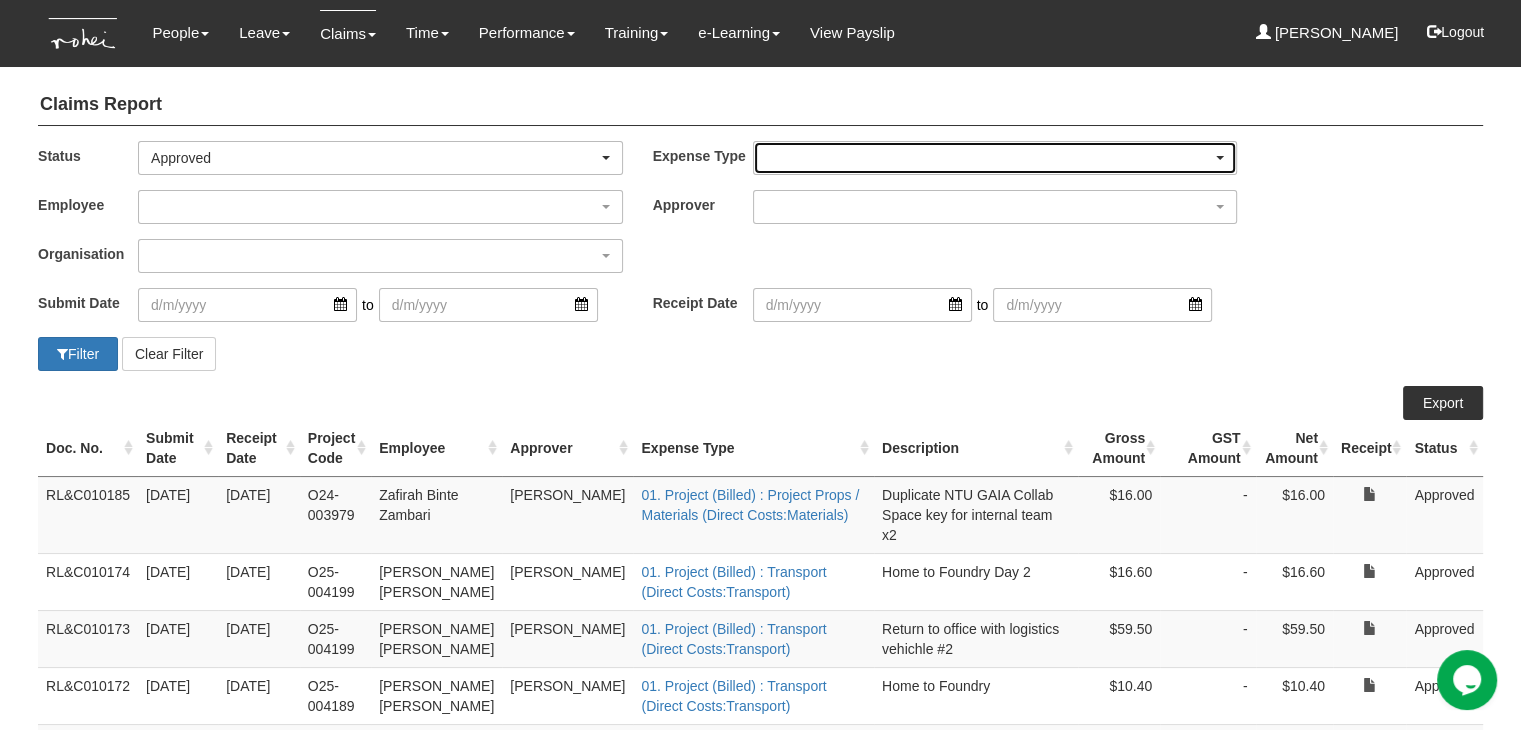 click at bounding box center [995, 158] 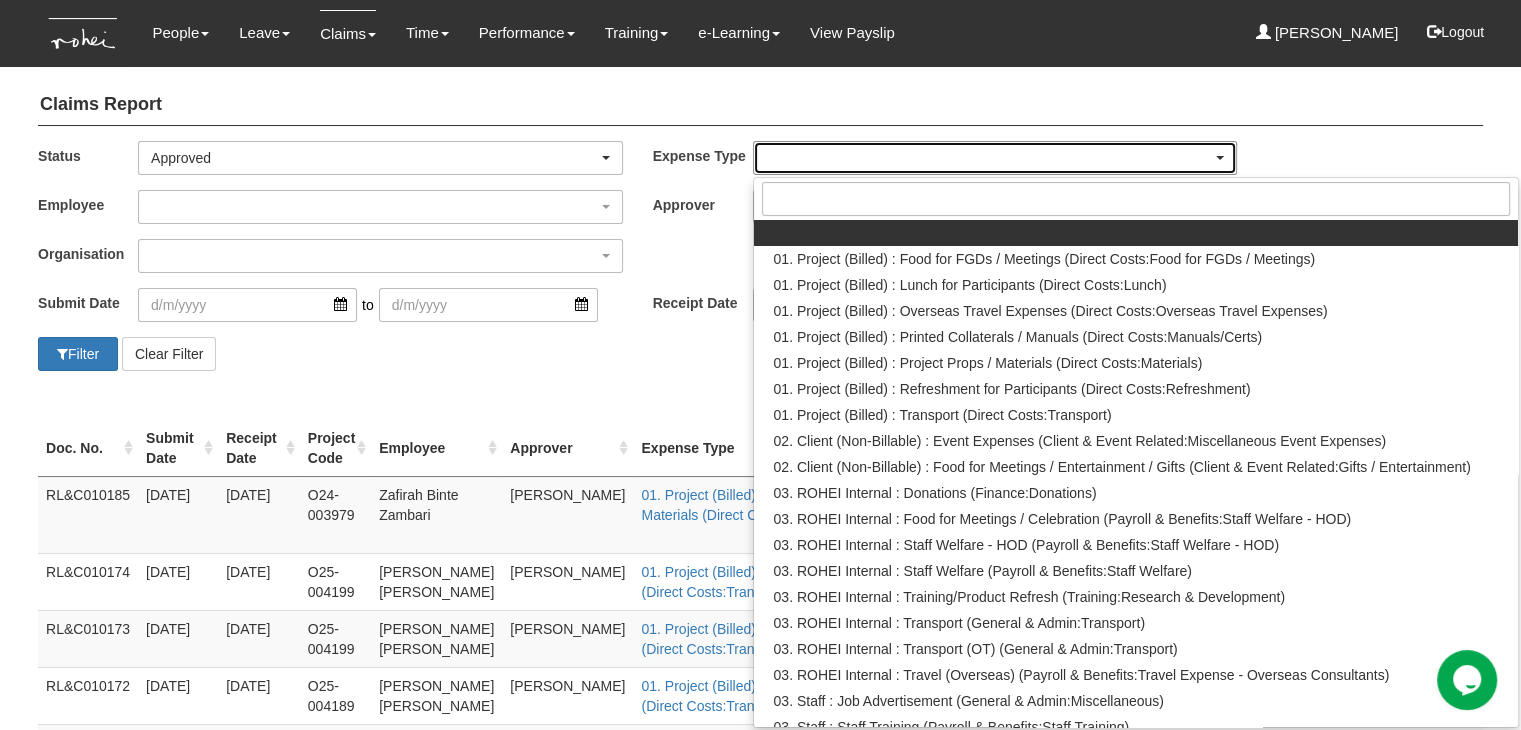 click at bounding box center (995, 158) 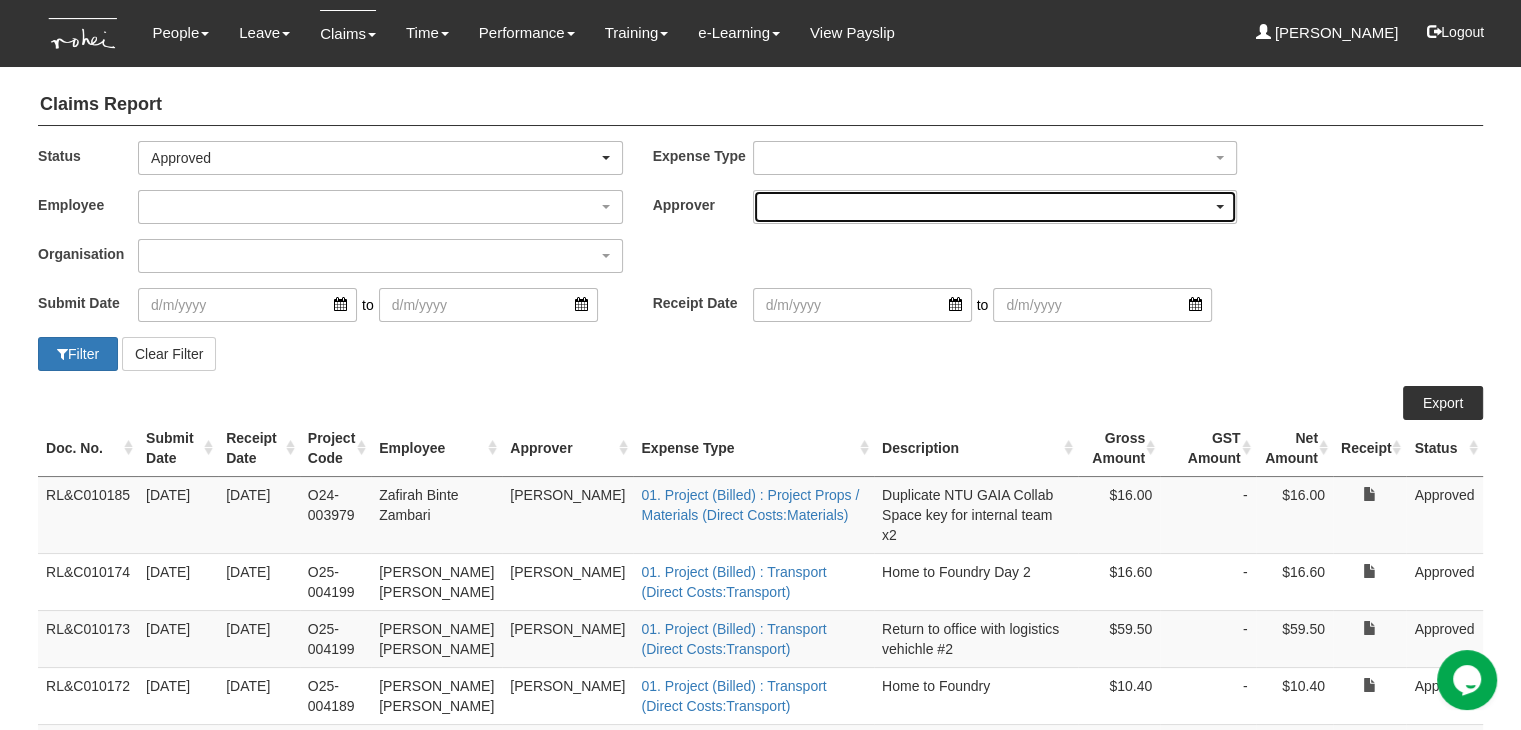 click at bounding box center [995, 207] 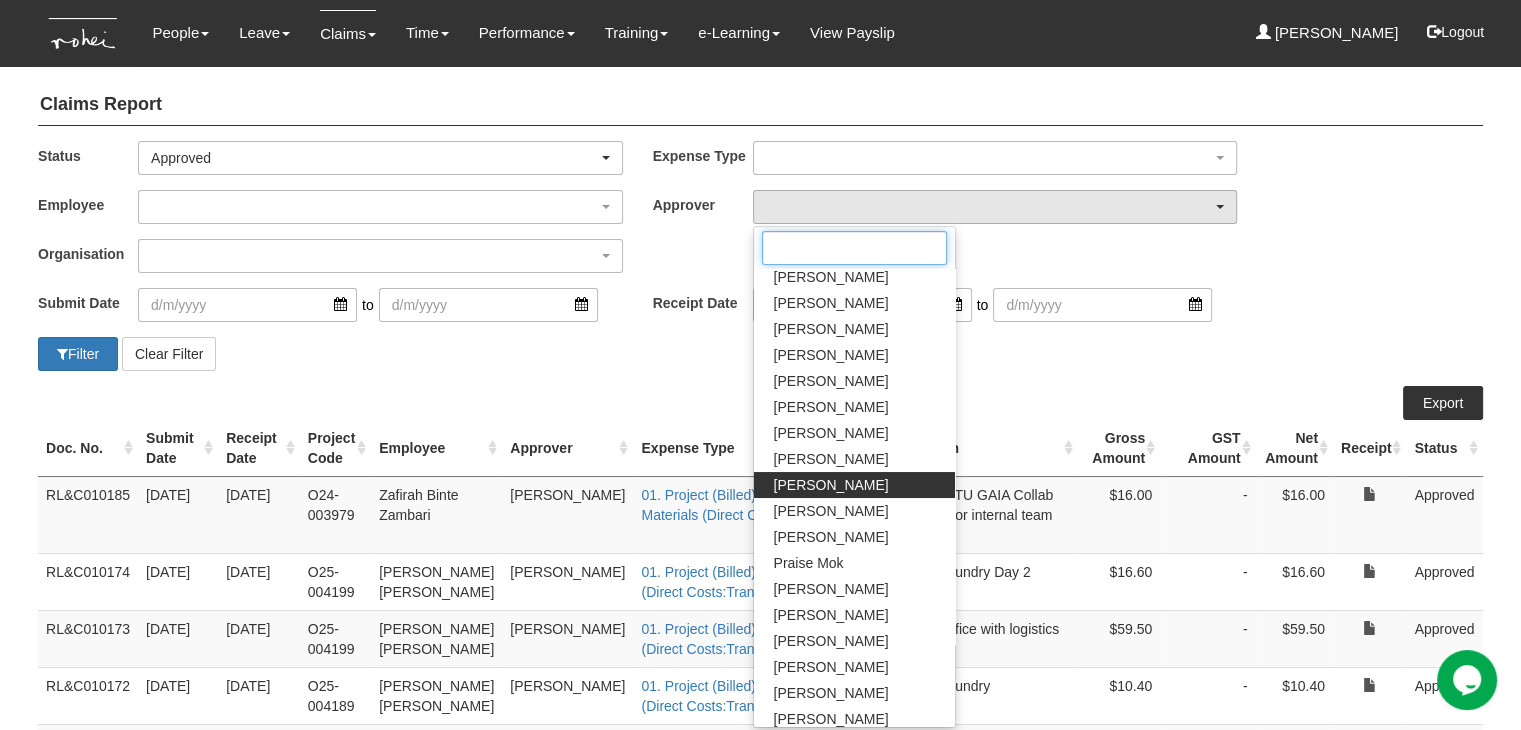 scroll, scrollTop: 137, scrollLeft: 0, axis: vertical 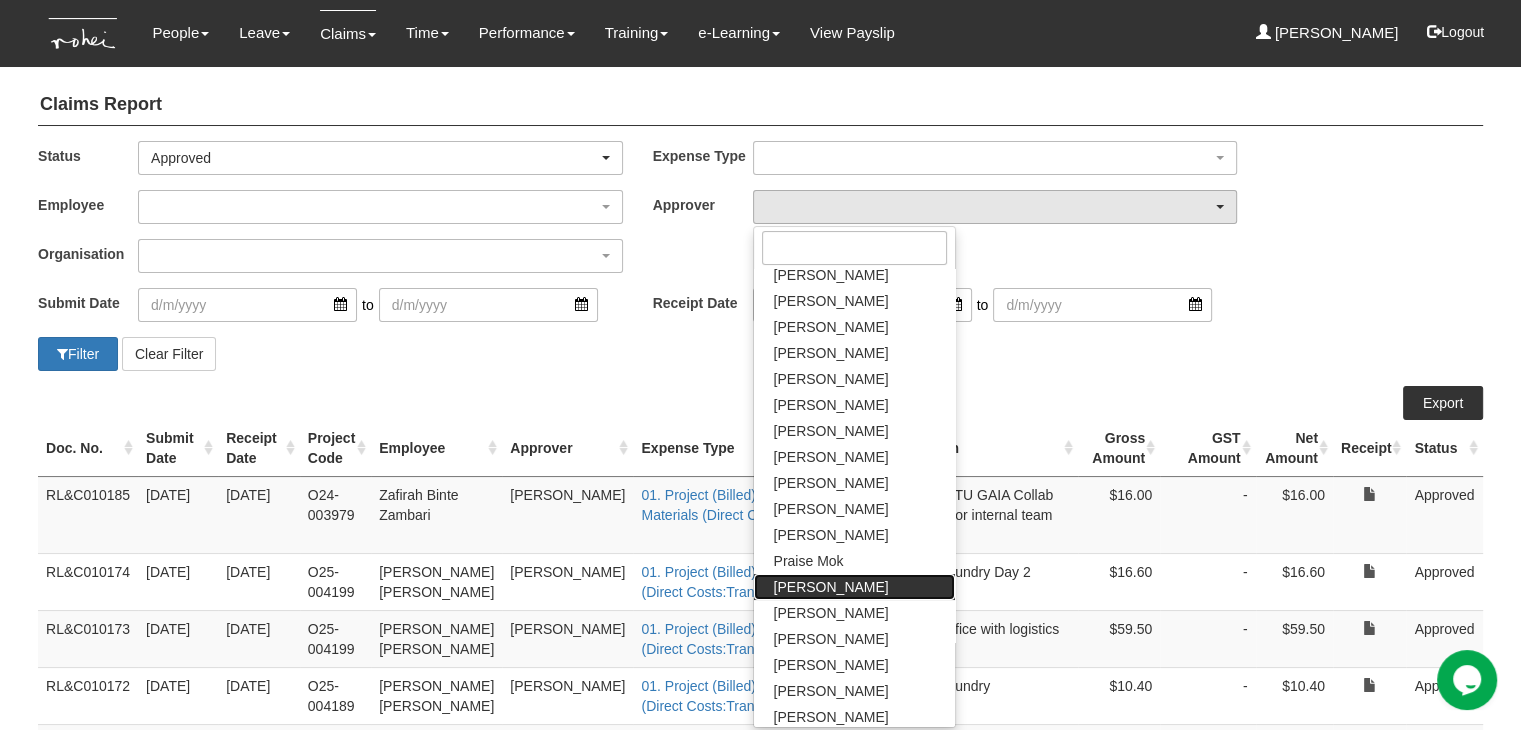 click on "[PERSON_NAME]" at bounding box center [854, 587] 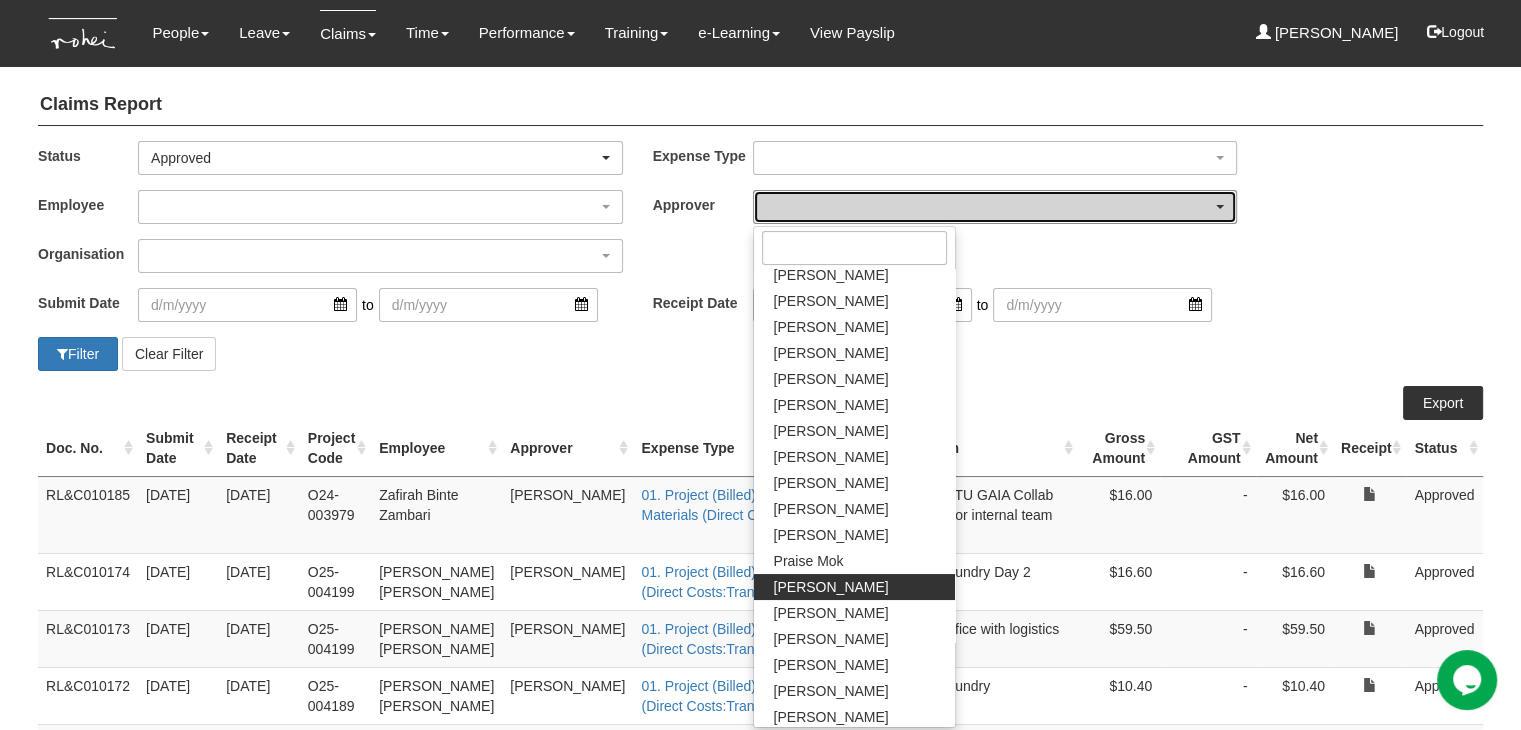 select on "b8e418c5-4215-4e95-9dcc-22ebf7c6c43a" 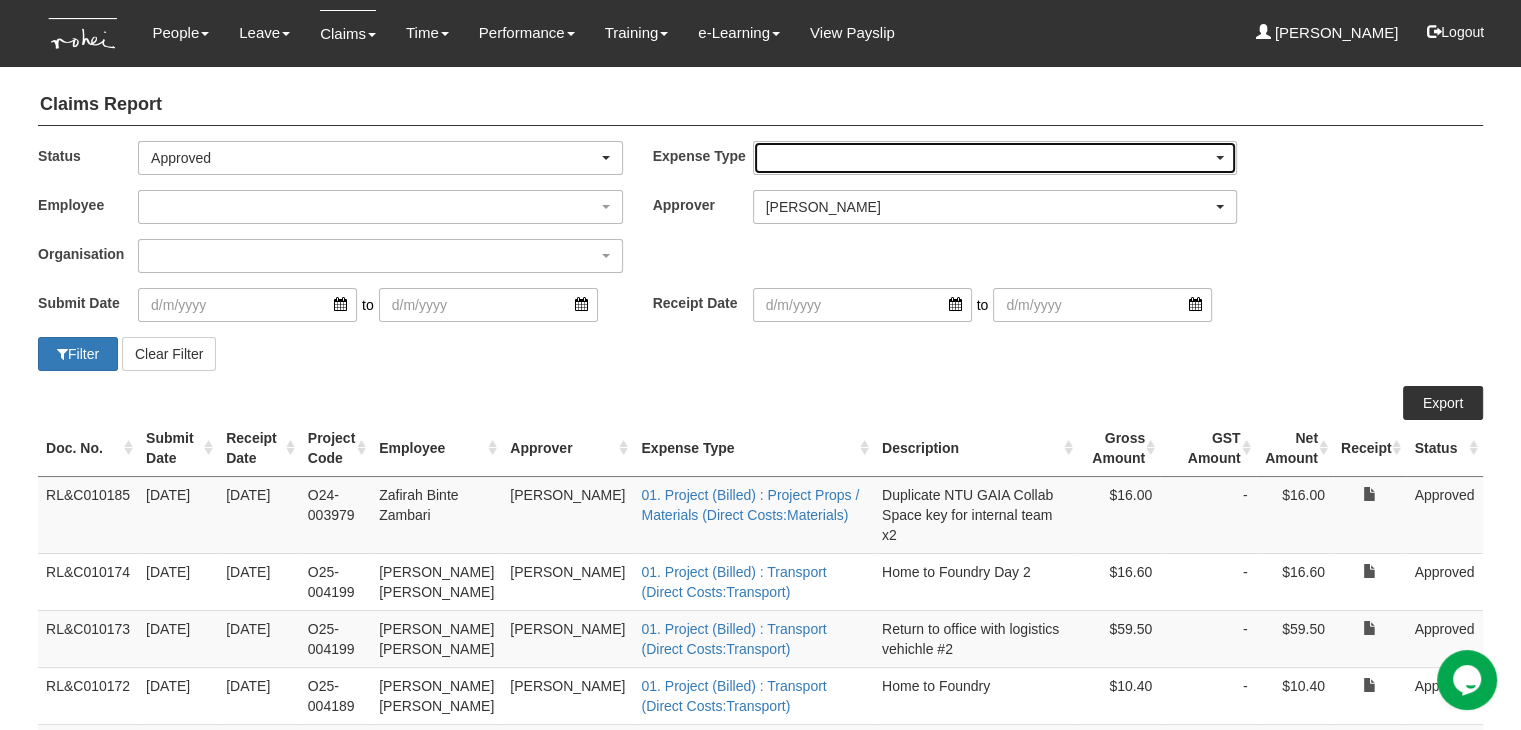 click at bounding box center [995, 158] 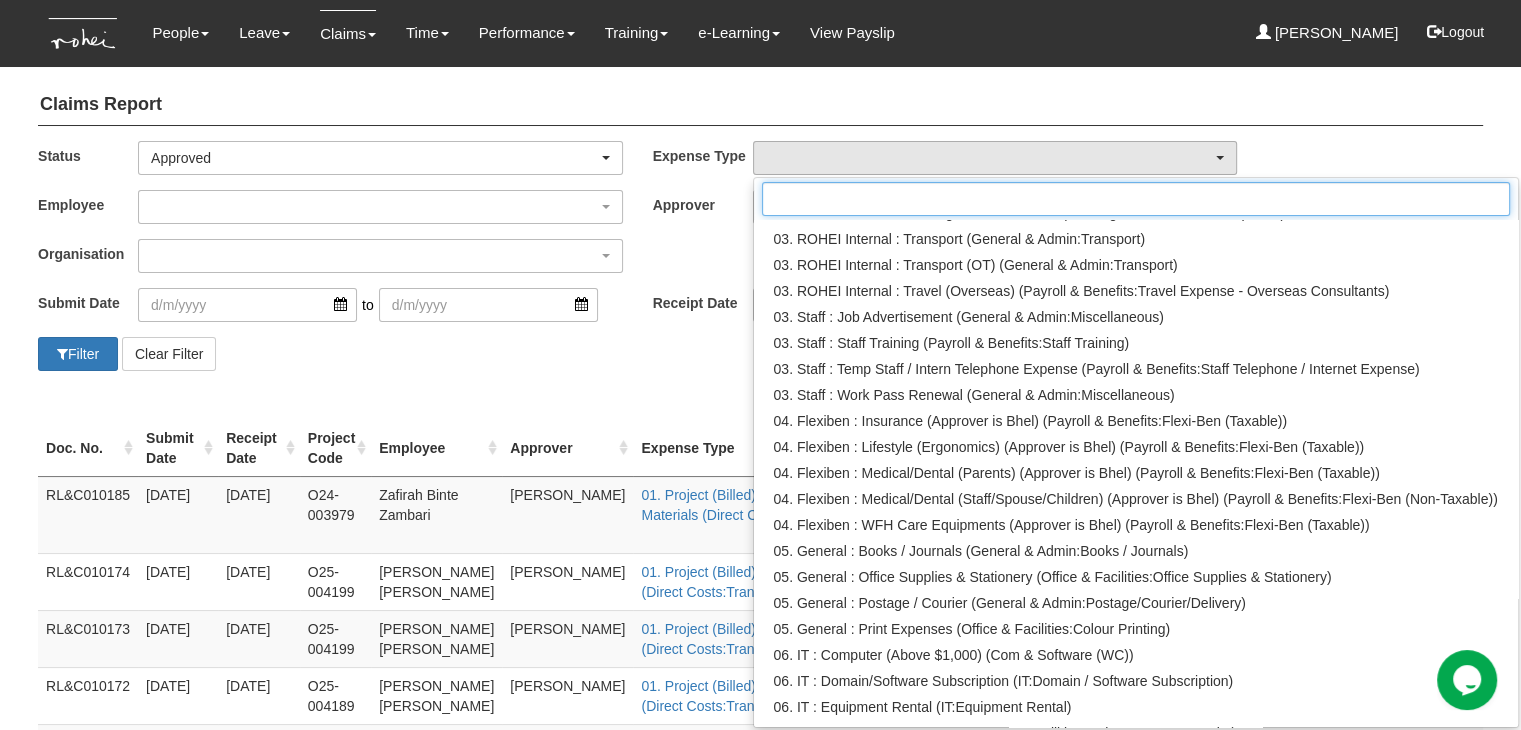 scroll, scrollTop: 400, scrollLeft: 0, axis: vertical 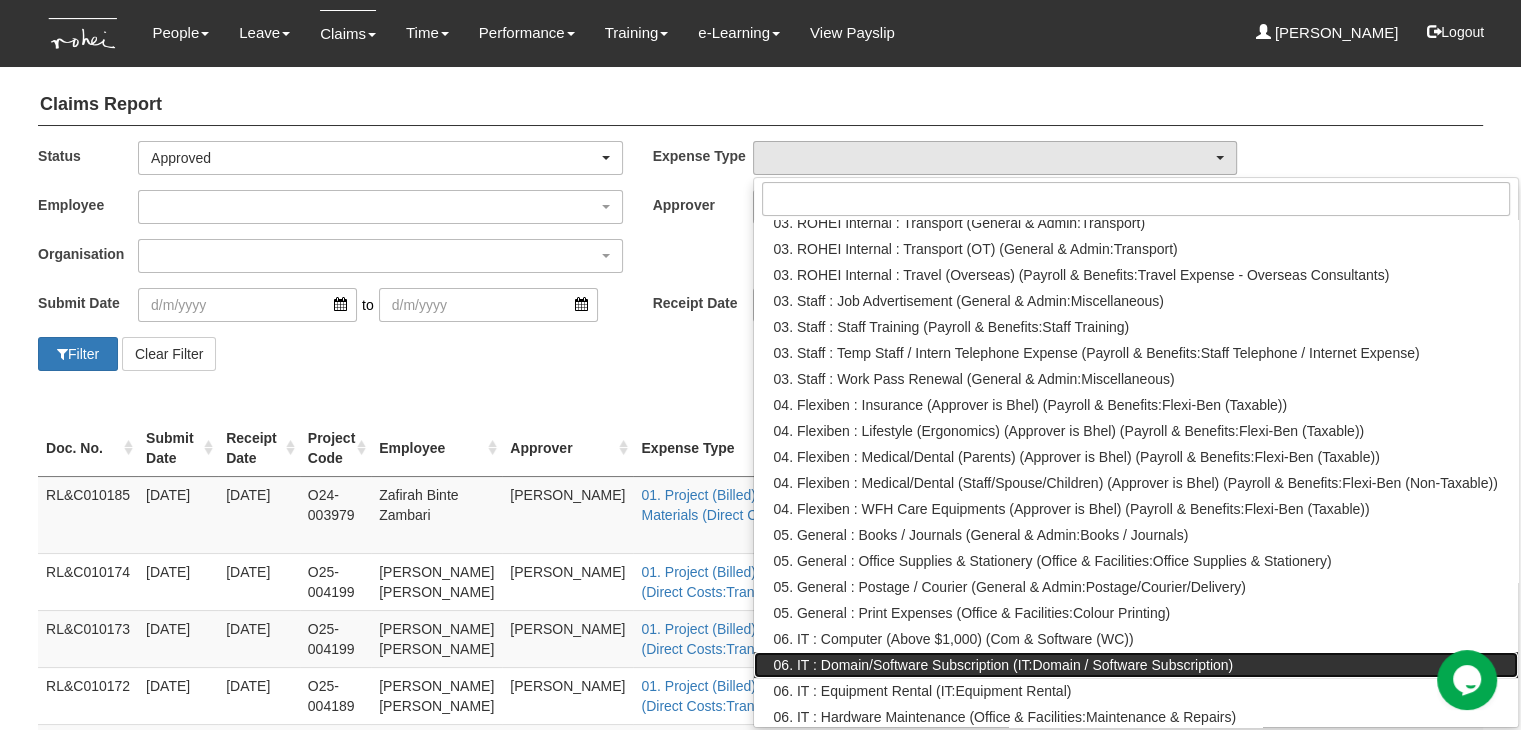 click on "06. IT : Domain/Software Subscription (IT:Domain / Software Subscription)" at bounding box center (1004, 665) 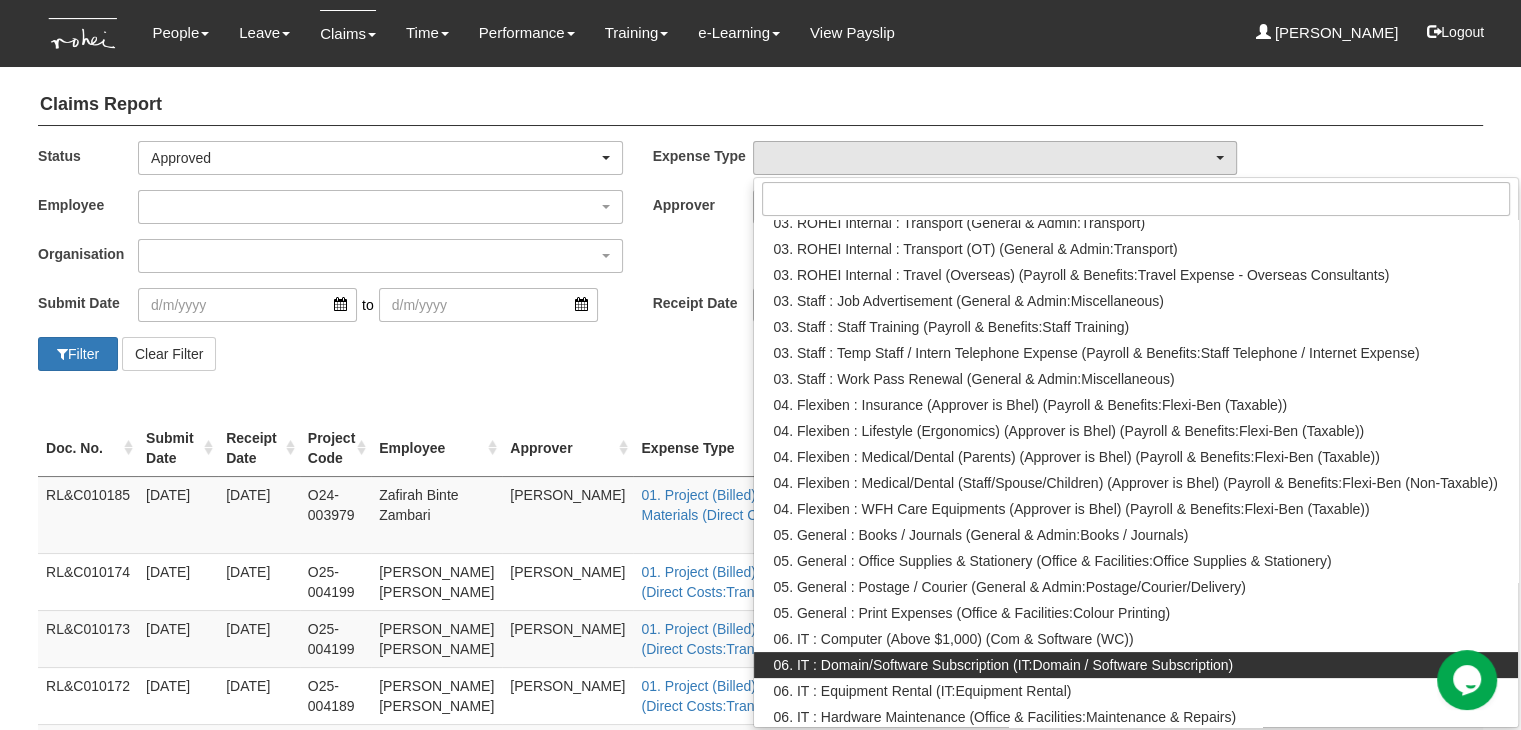 select on "180" 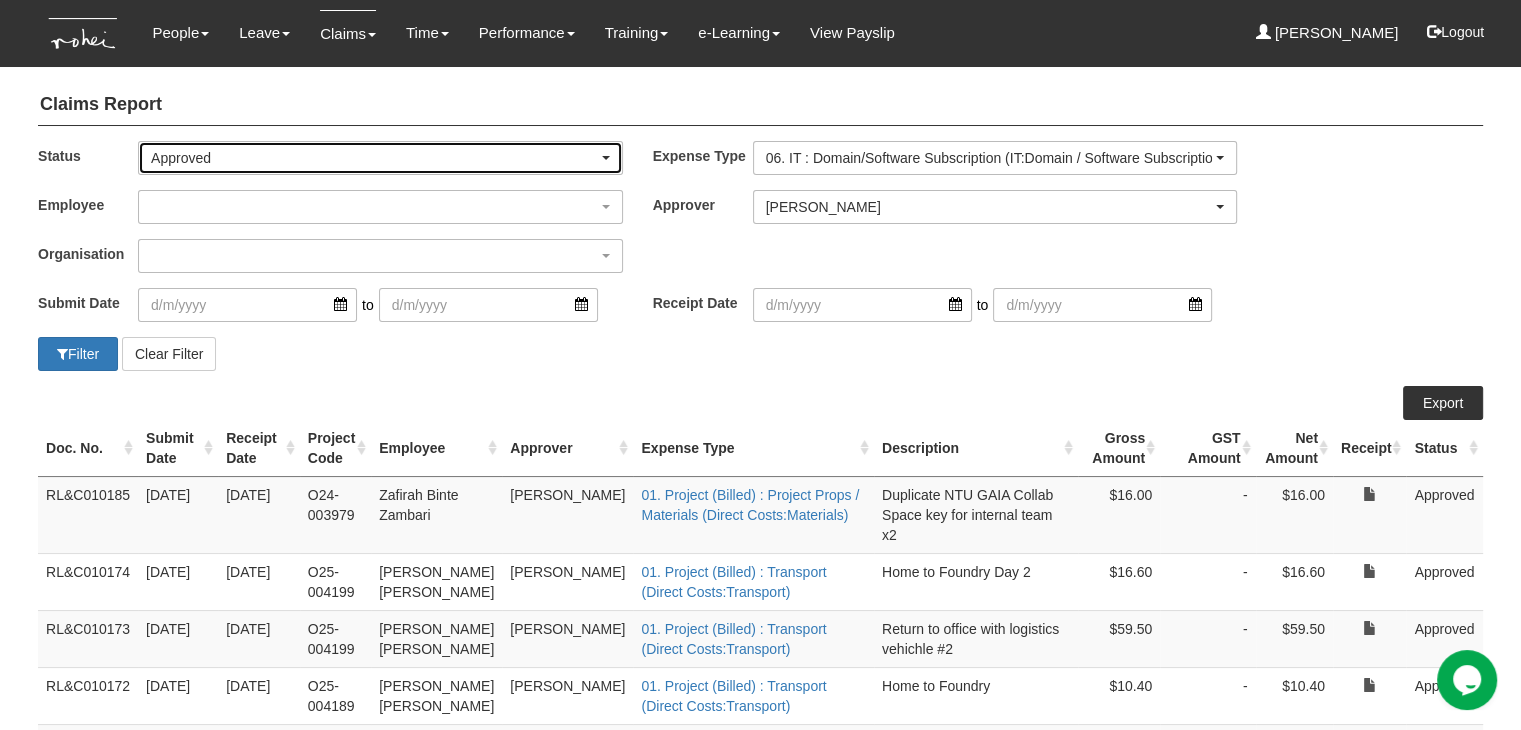 click on "Approved" at bounding box center [380, 158] 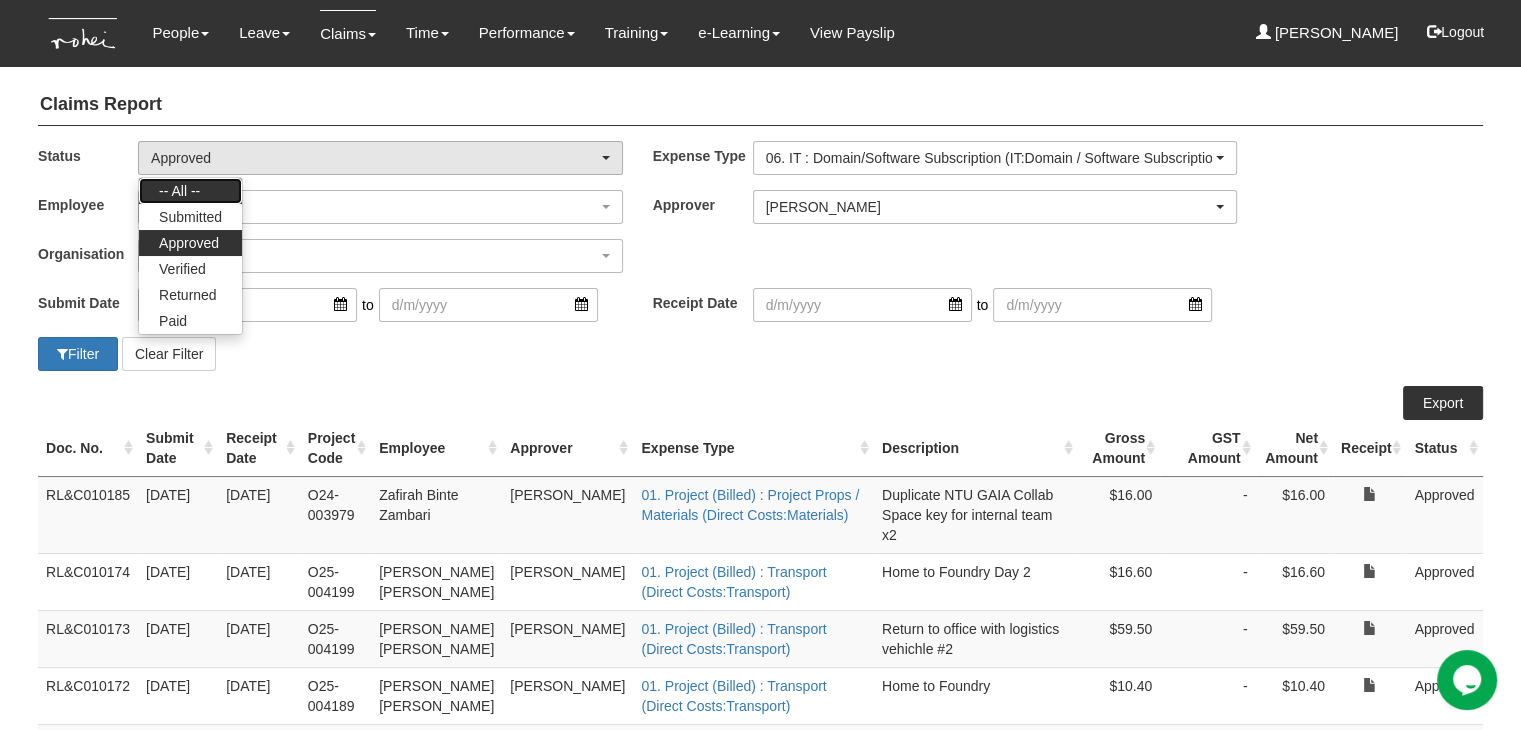 click on "-- All --" at bounding box center [190, 191] 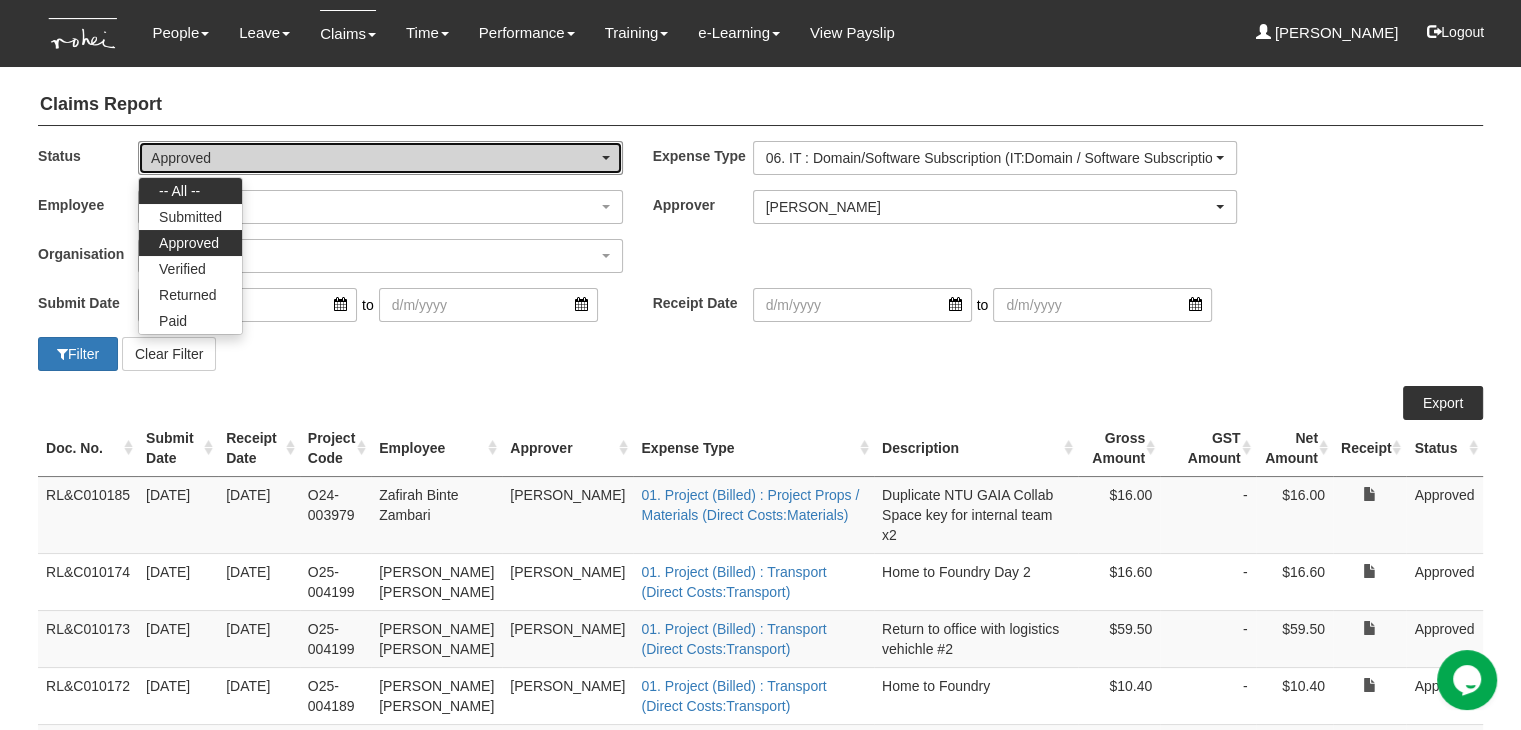 select on "All" 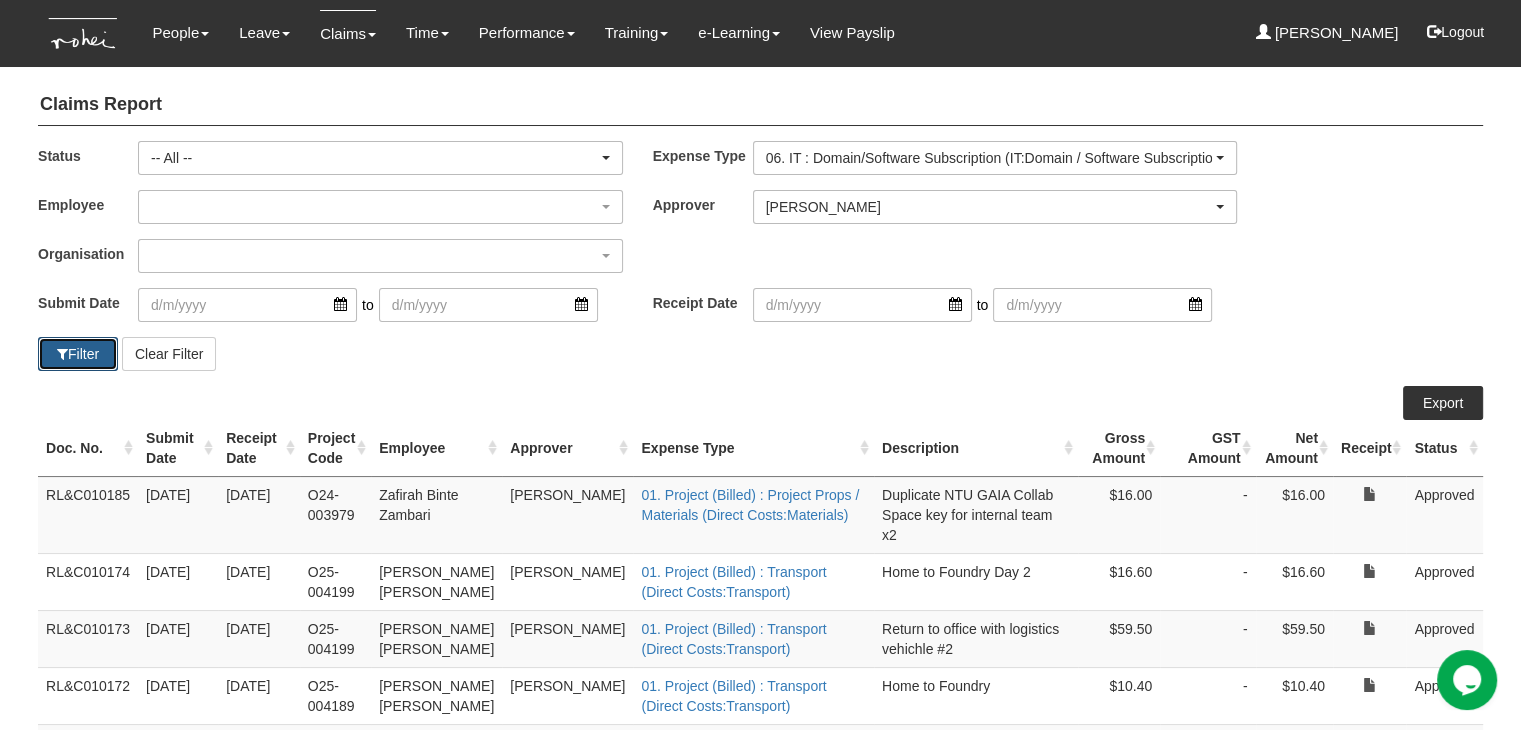 click at bounding box center (62, 354) 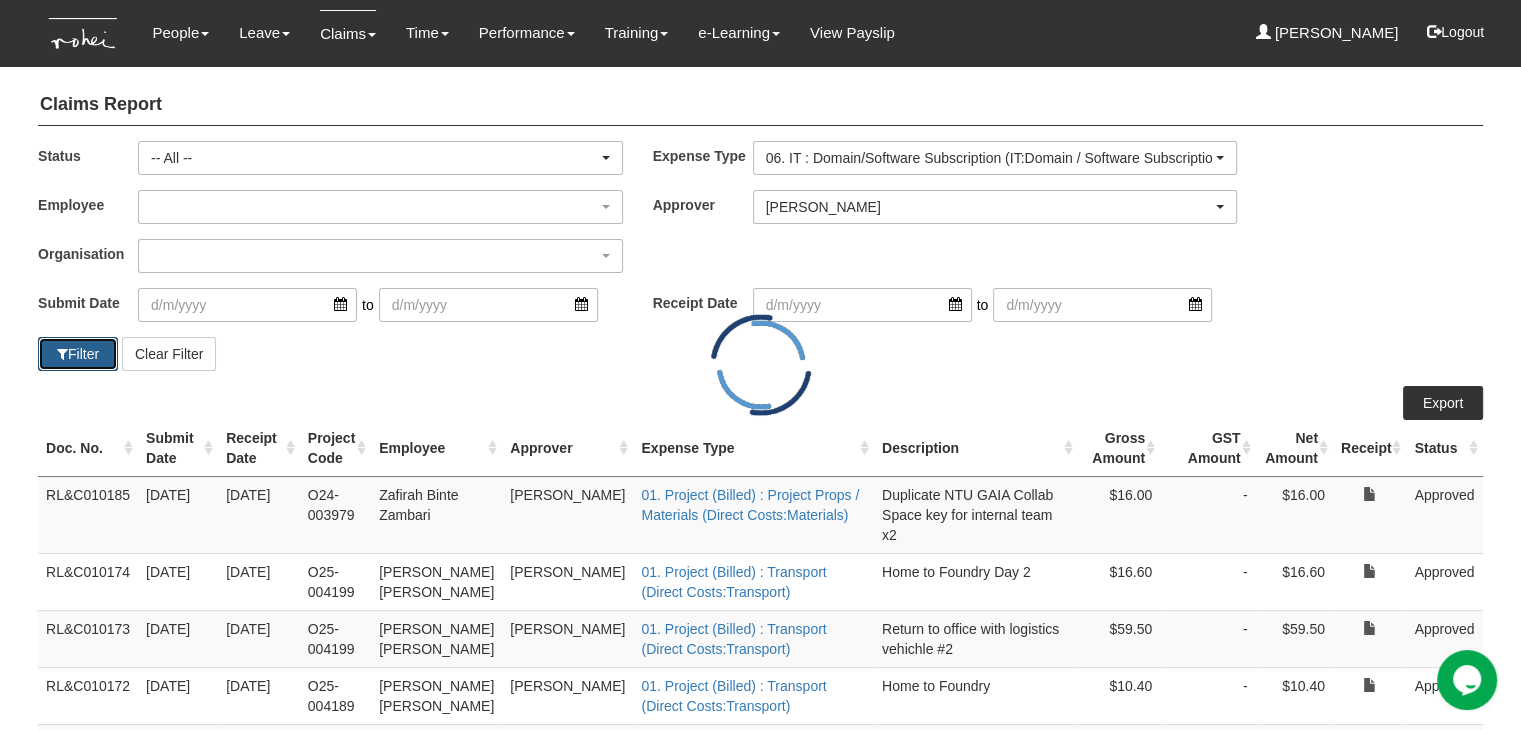 select on "50" 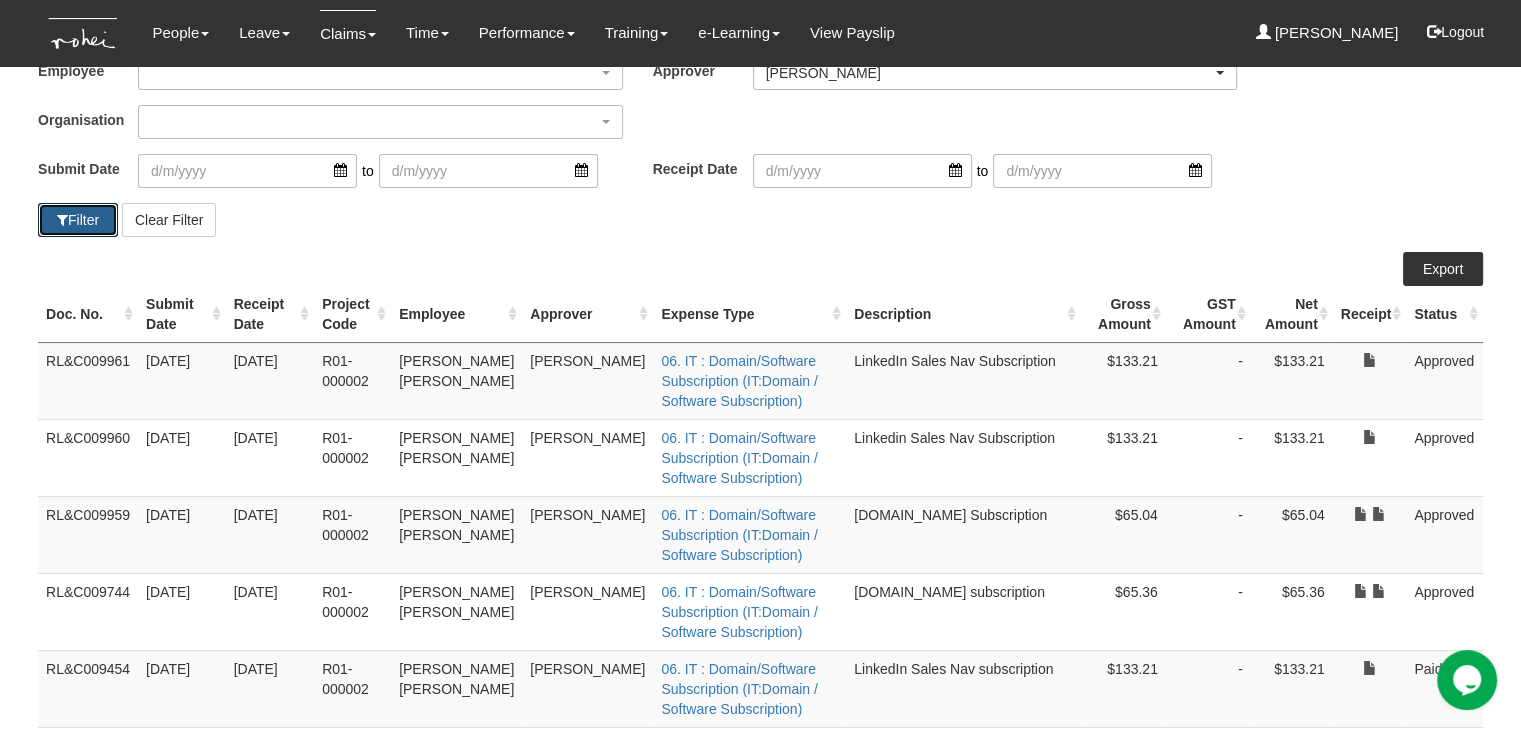 scroll, scrollTop: 0, scrollLeft: 0, axis: both 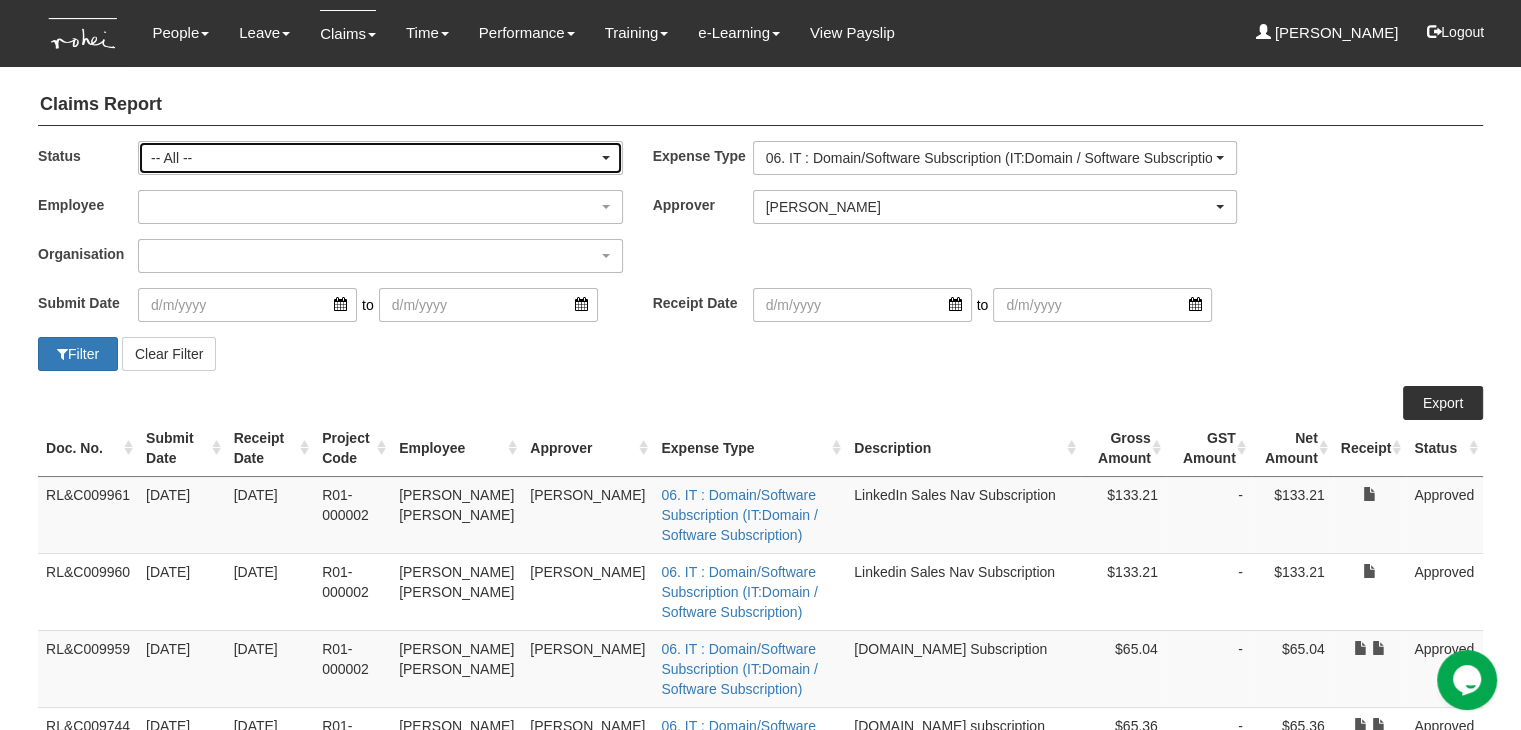 click on "-- All --" at bounding box center [374, 158] 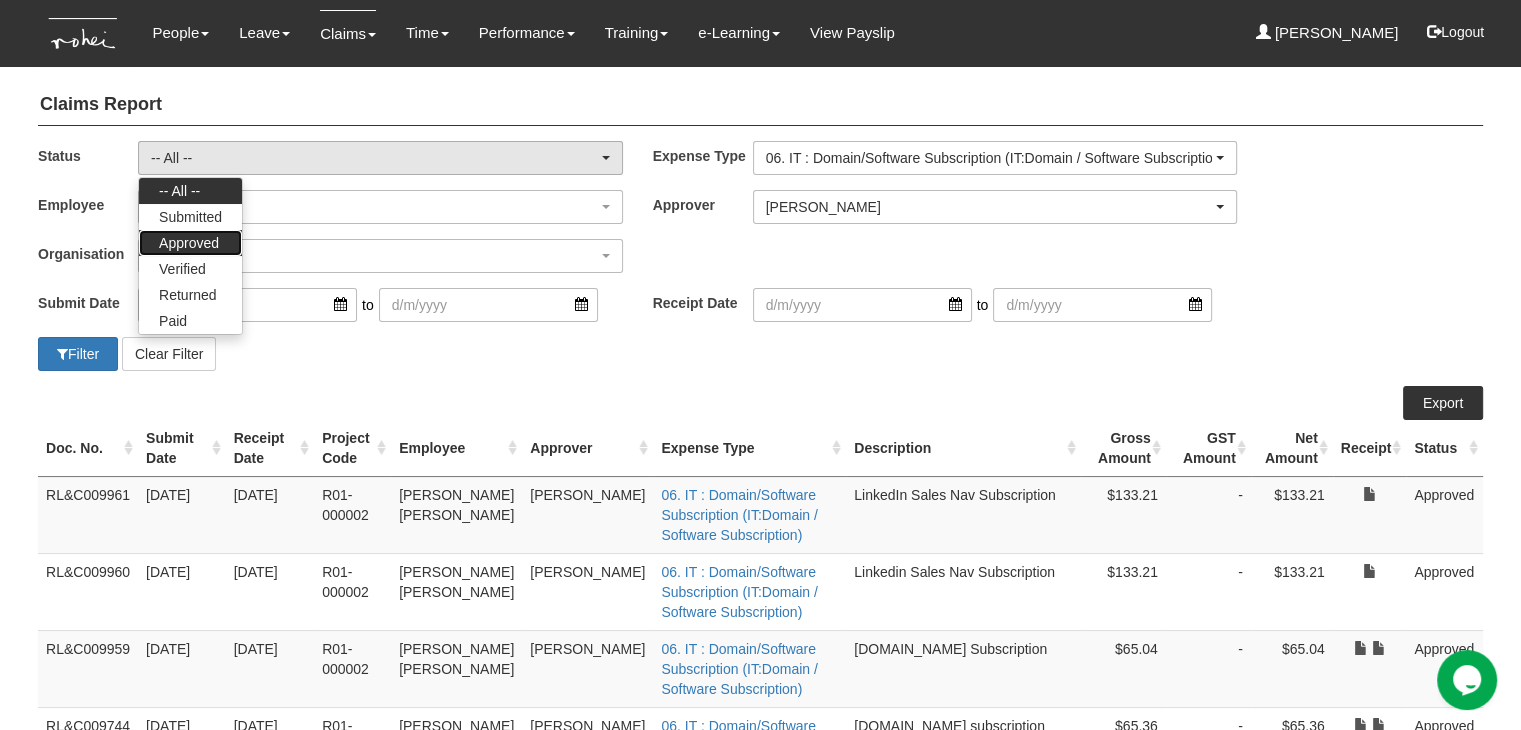 click on "Approved" at bounding box center [189, 243] 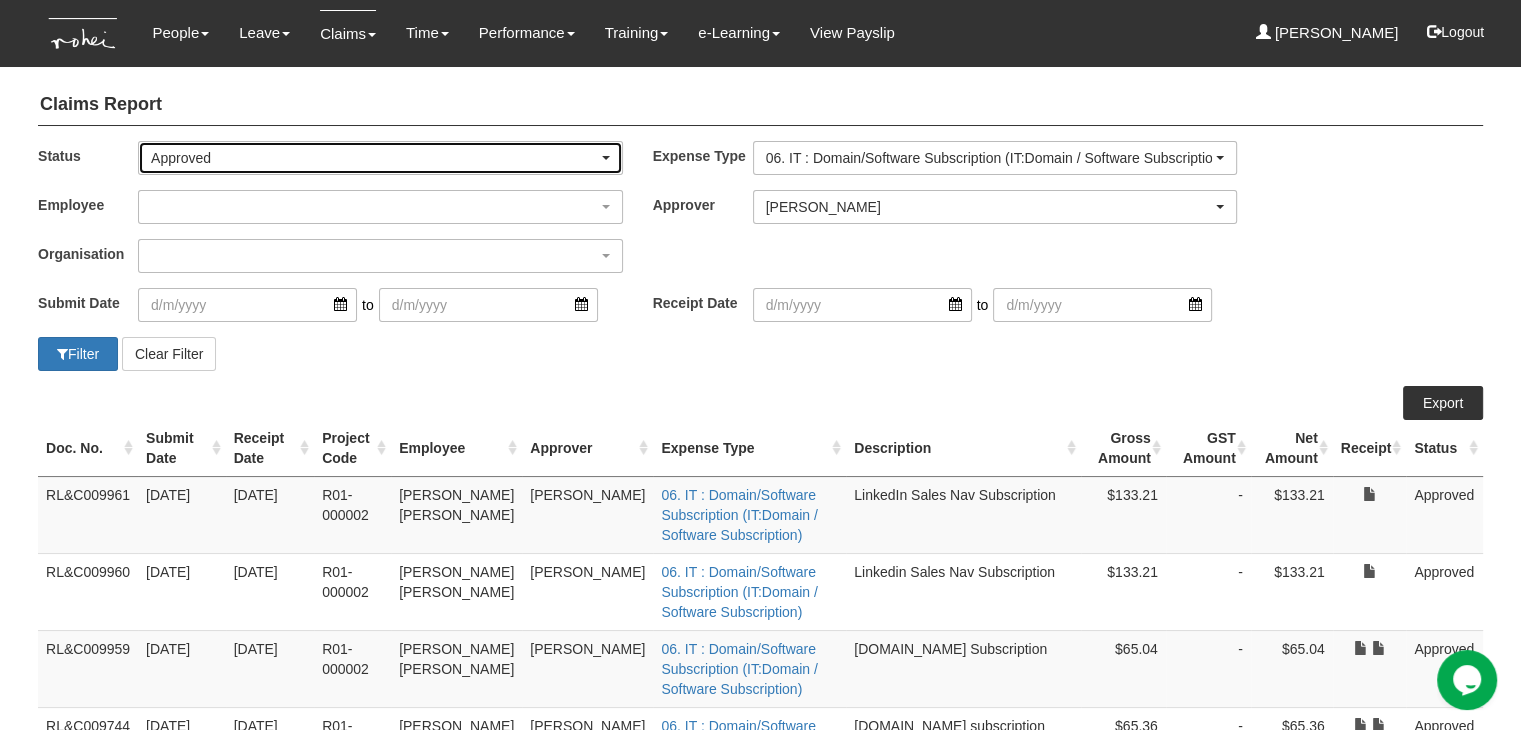 click on "Approved" at bounding box center (374, 158) 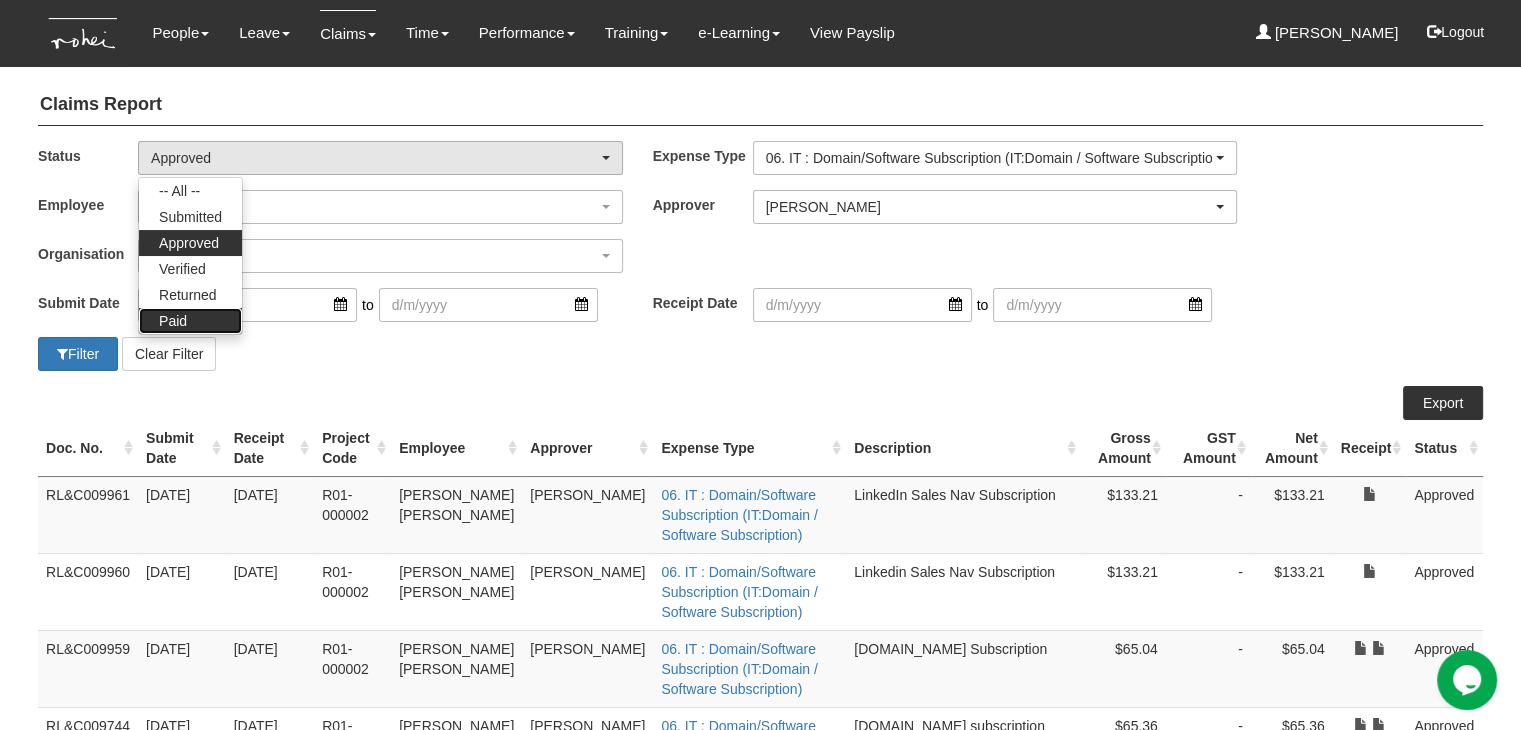click on "Paid" at bounding box center [173, 321] 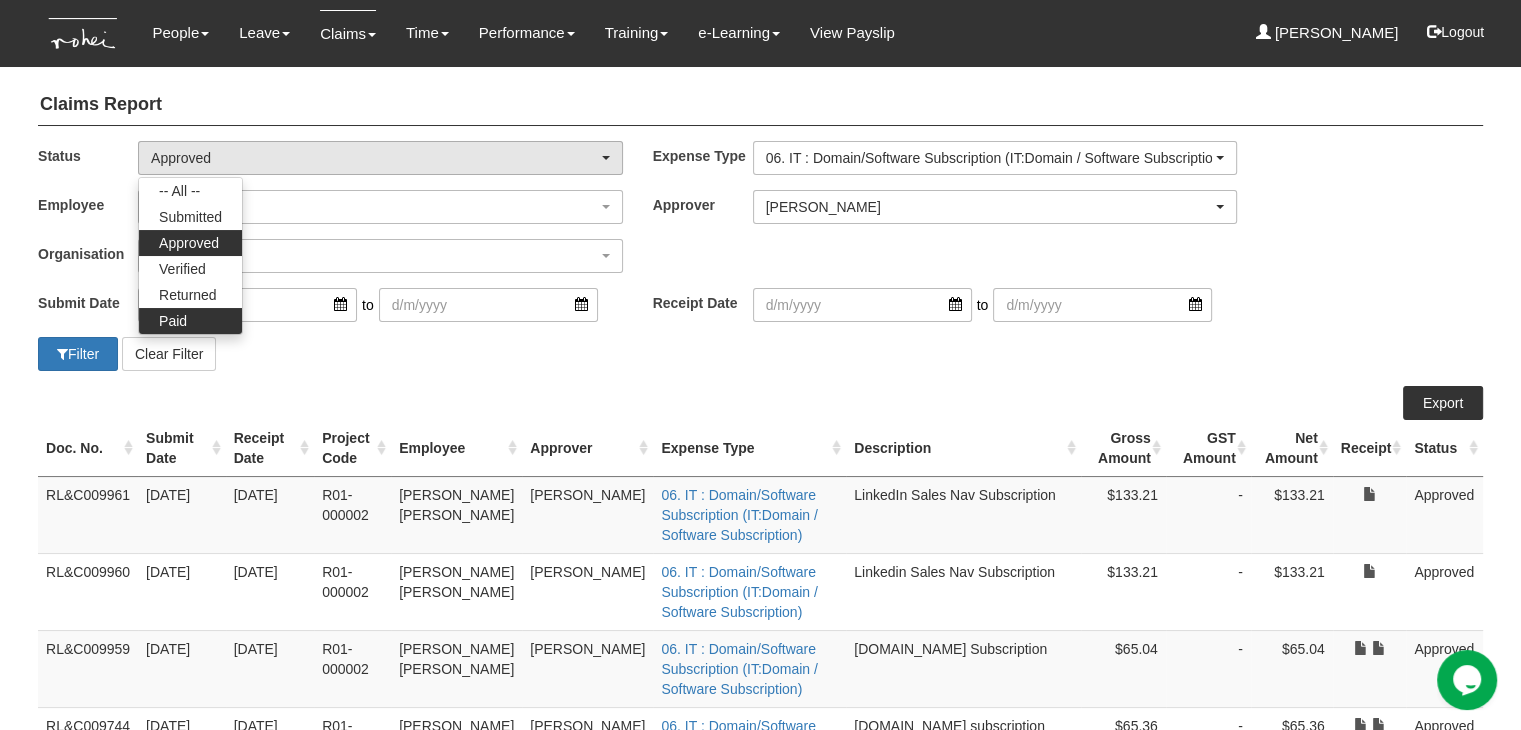 select on "Paid" 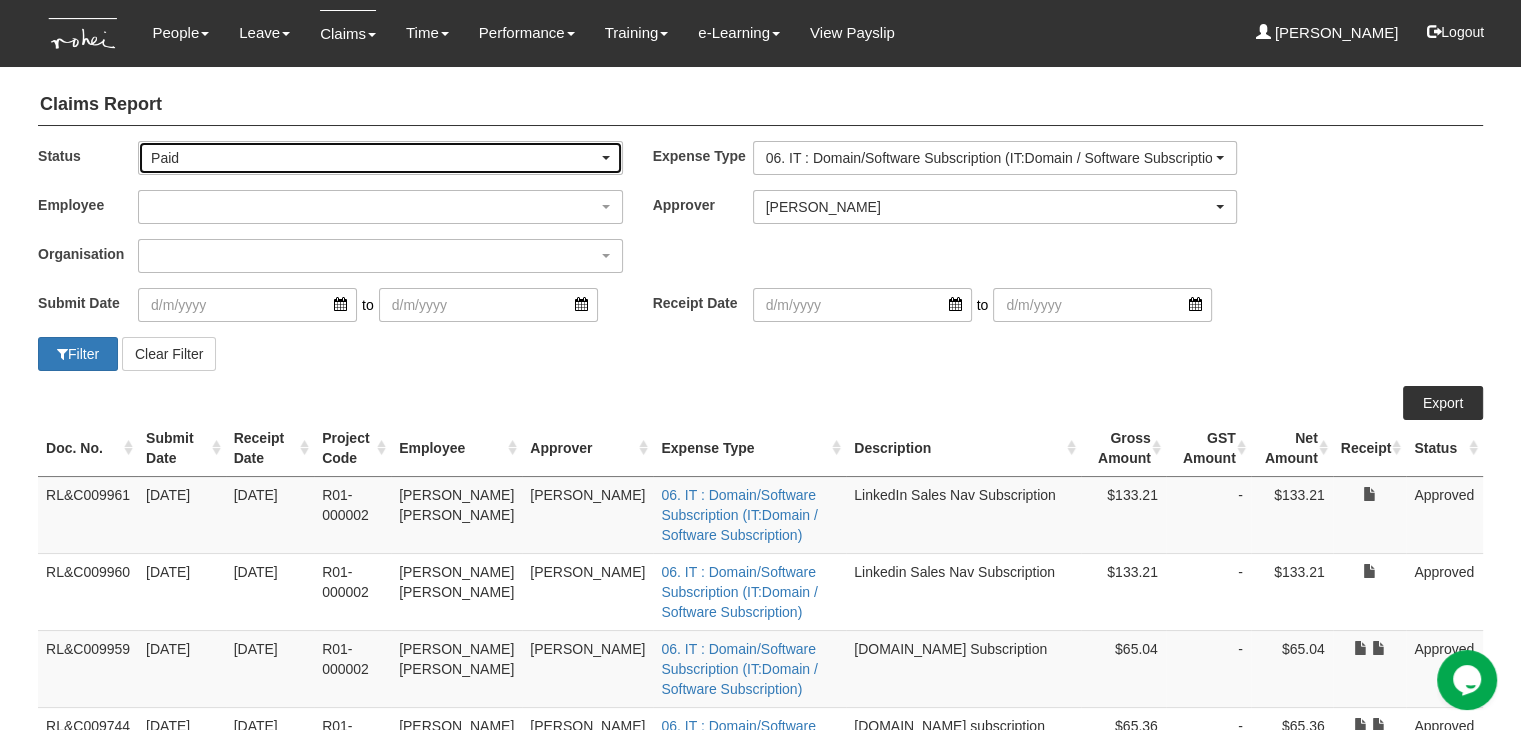 click on "Paid" at bounding box center (374, 158) 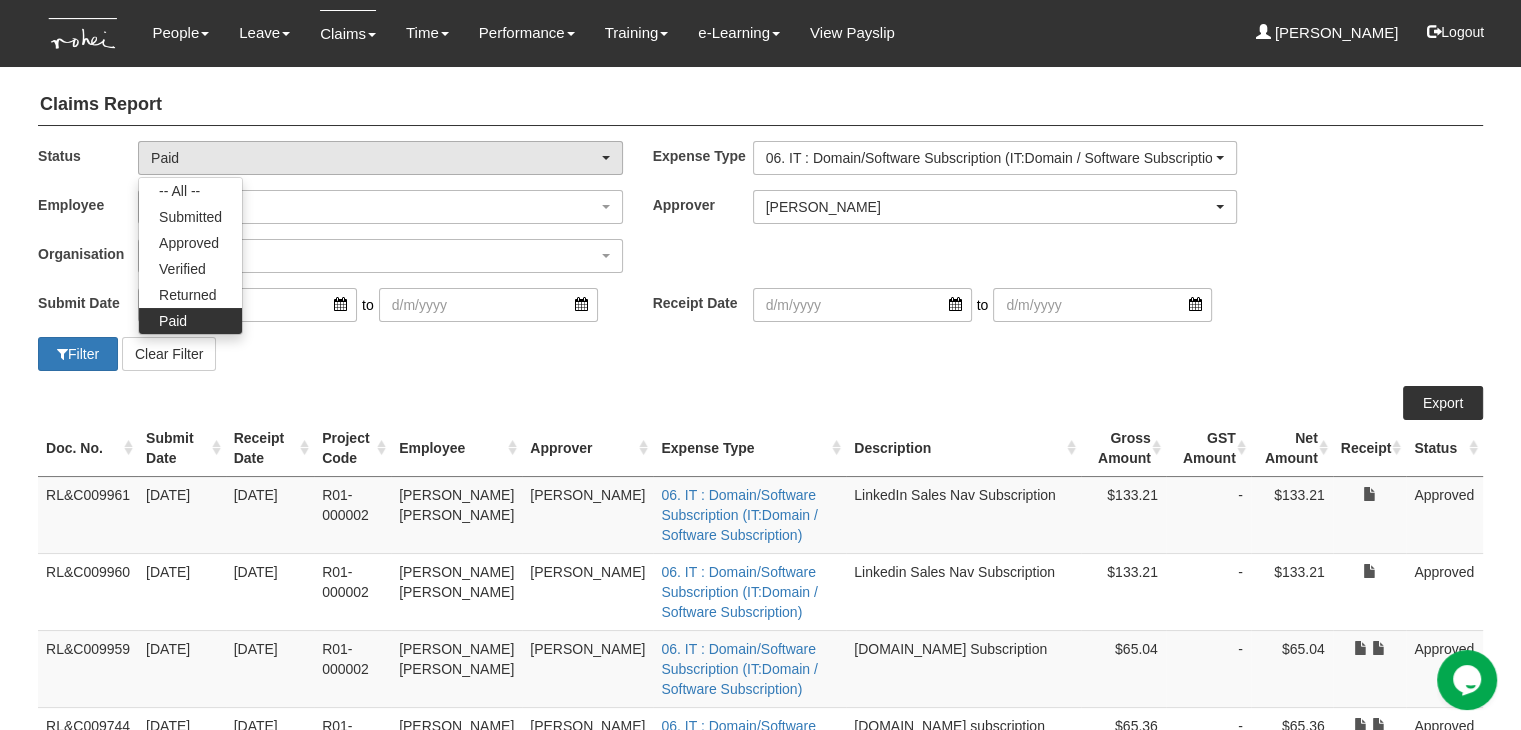 click on "Filter
Clear Filter" at bounding box center (391, 354) 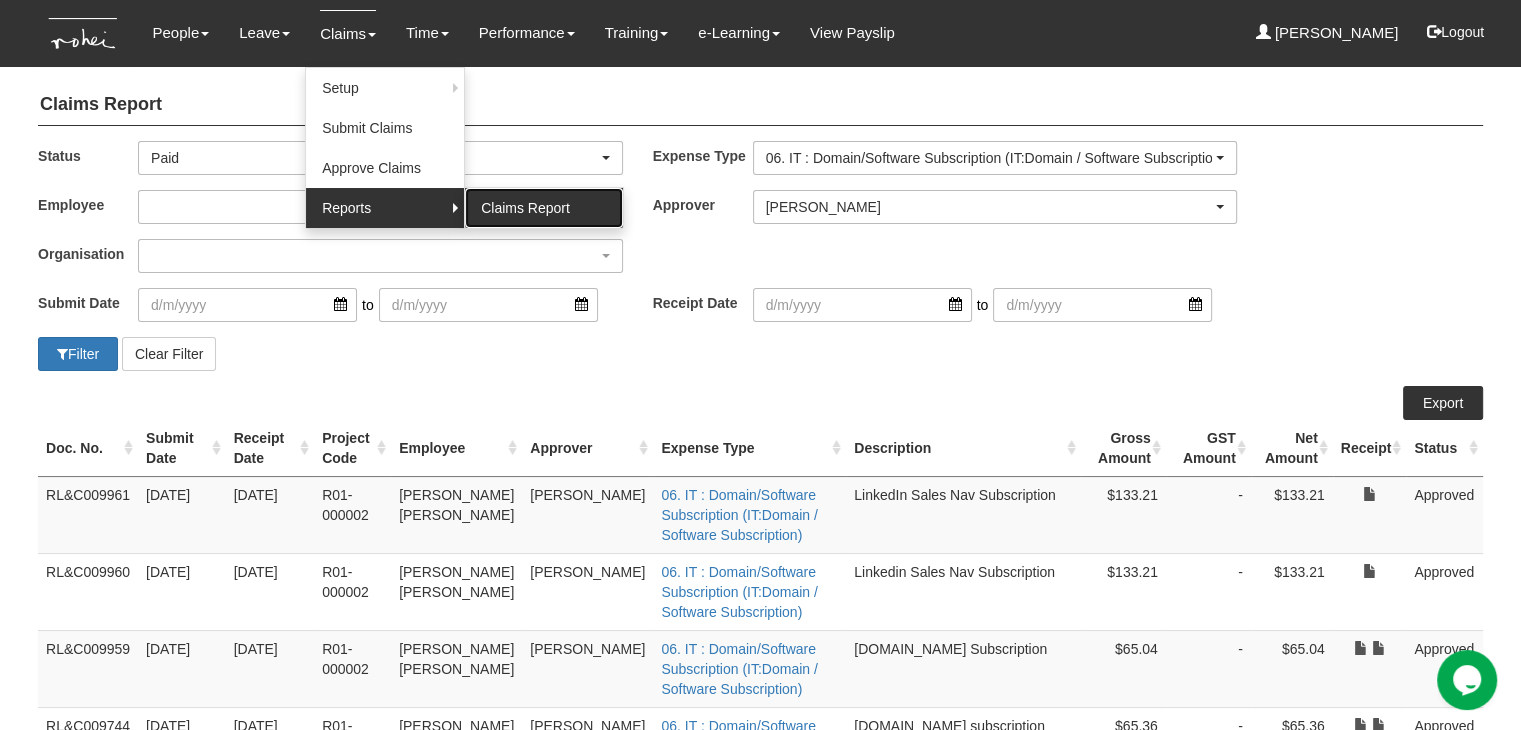 click on "Claims Report" at bounding box center (544, 208) 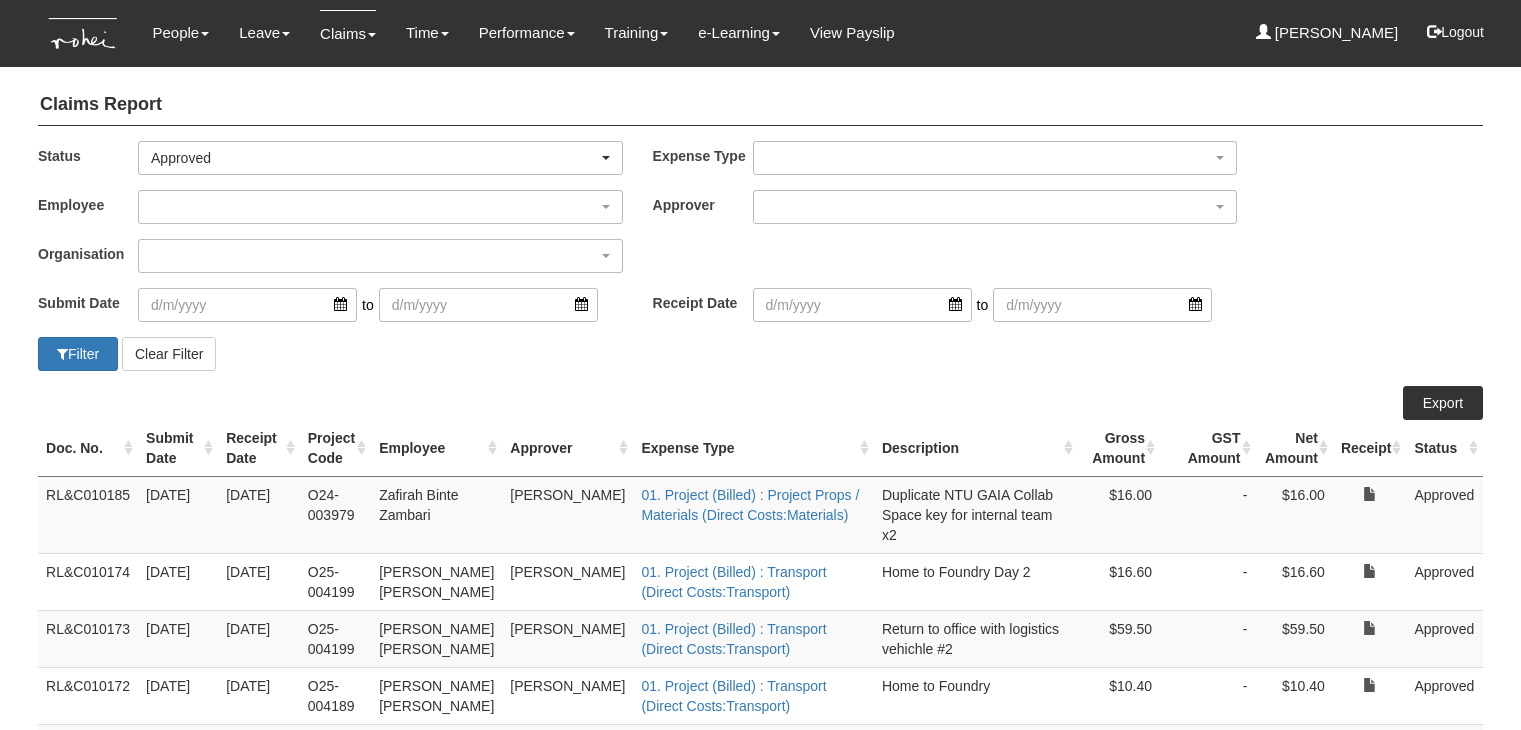 select on "50" 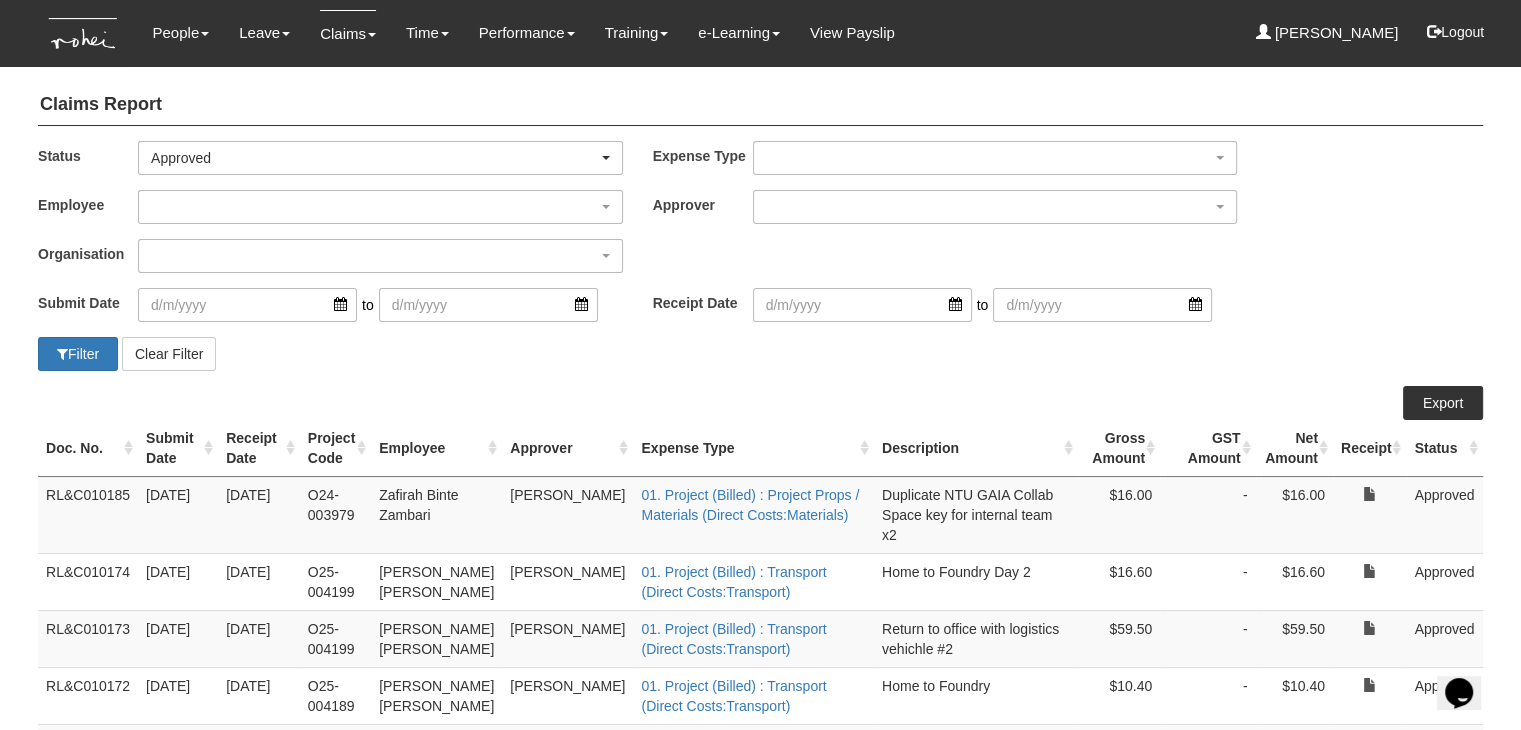 scroll, scrollTop: 0, scrollLeft: 0, axis: both 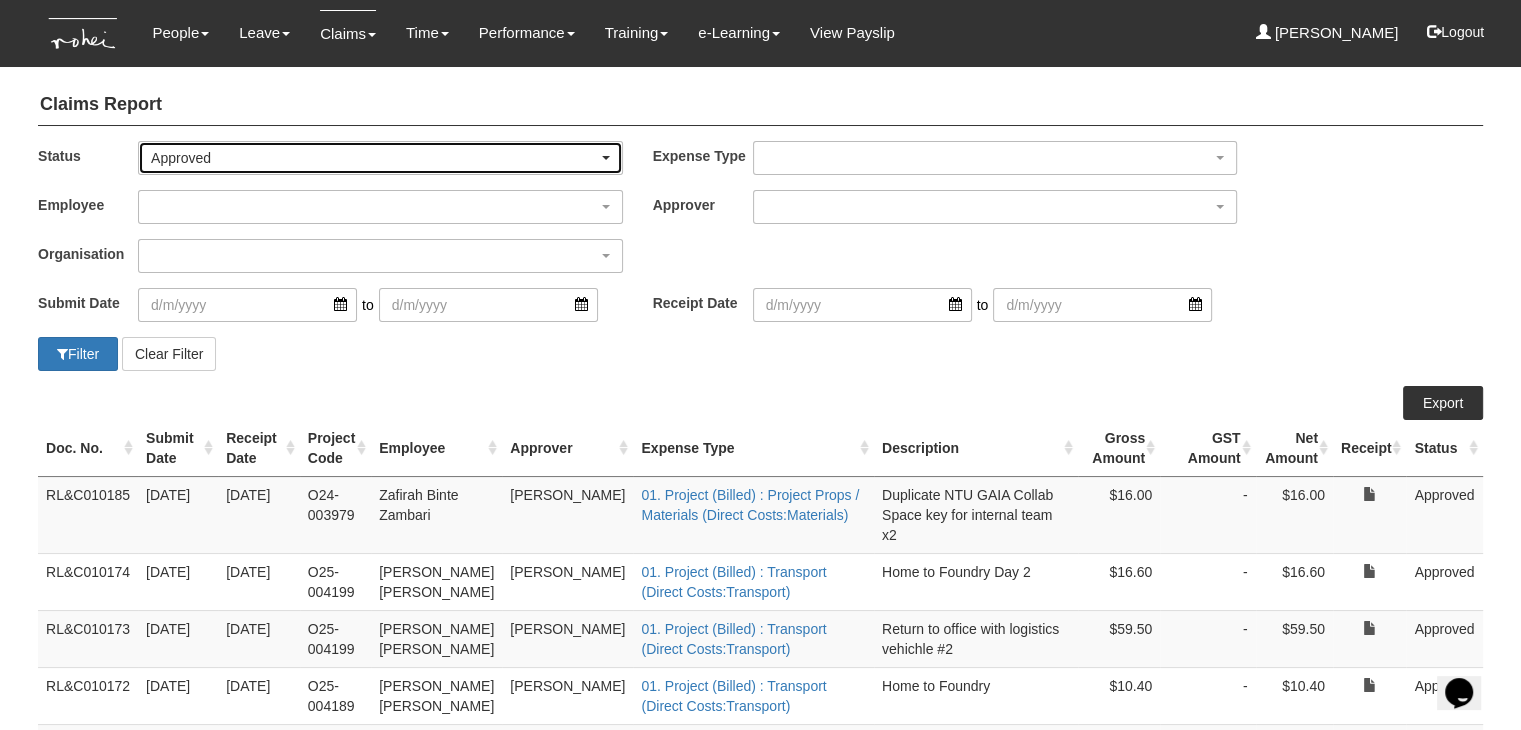 click on "Approved" at bounding box center [374, 158] 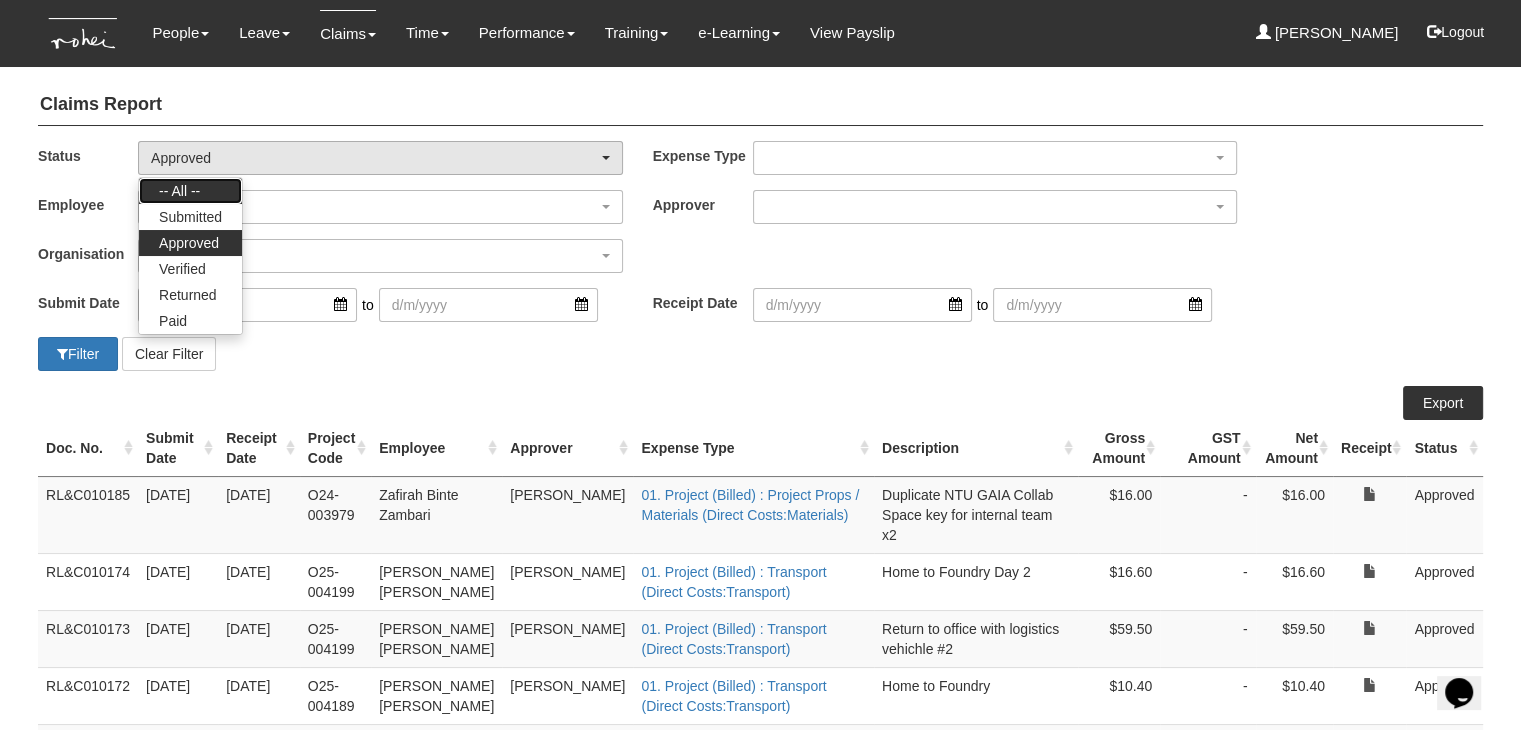 click on "-- All --" at bounding box center [190, 191] 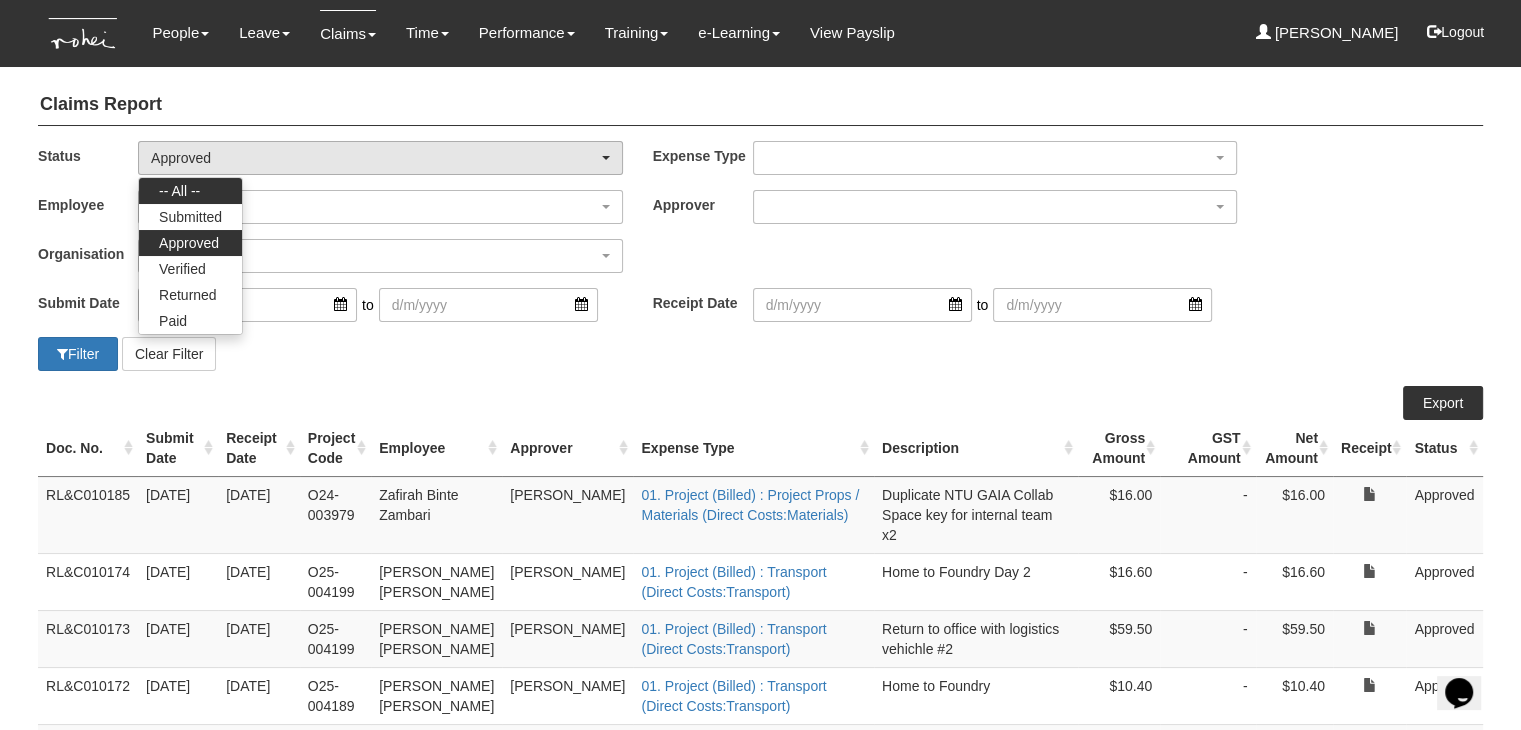 select on "All" 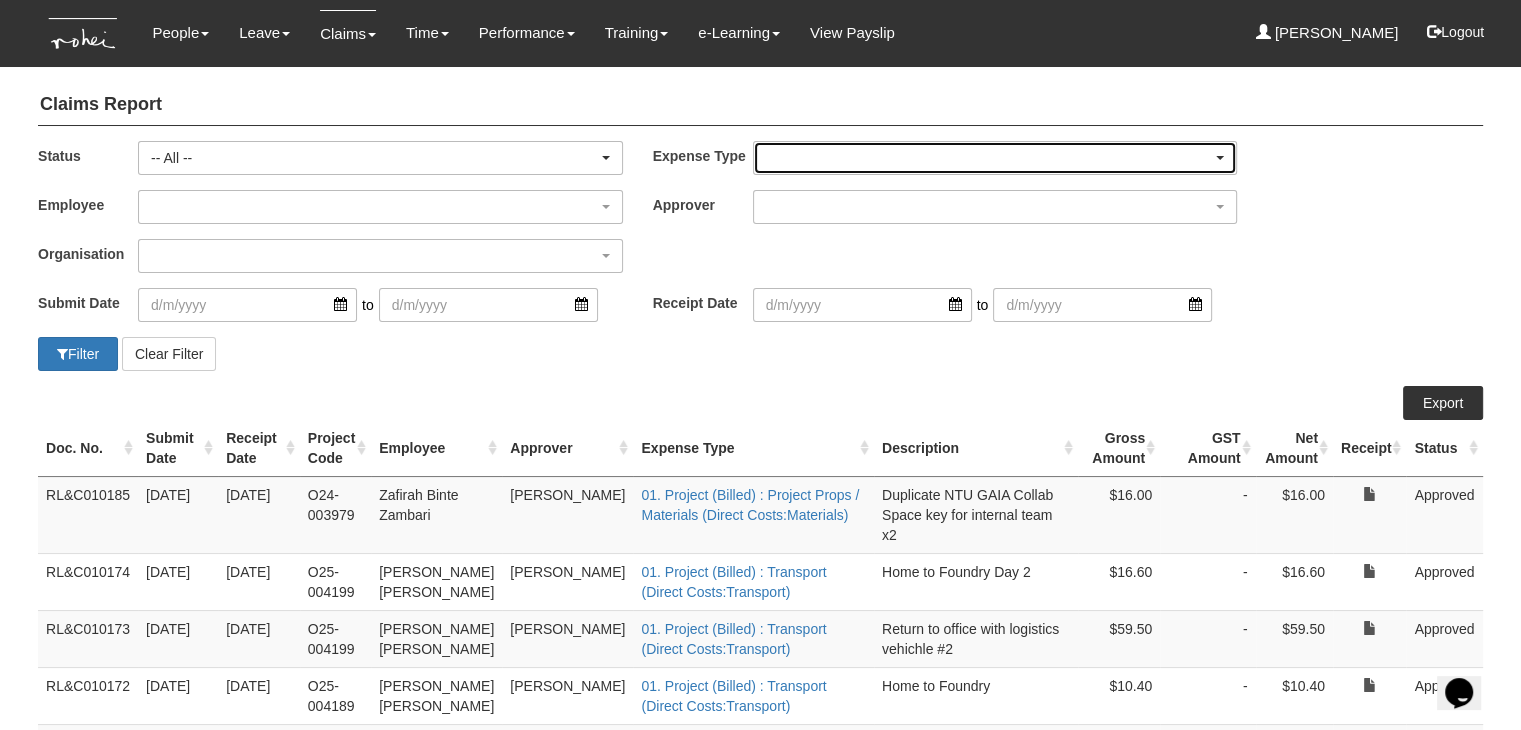 click at bounding box center (995, 158) 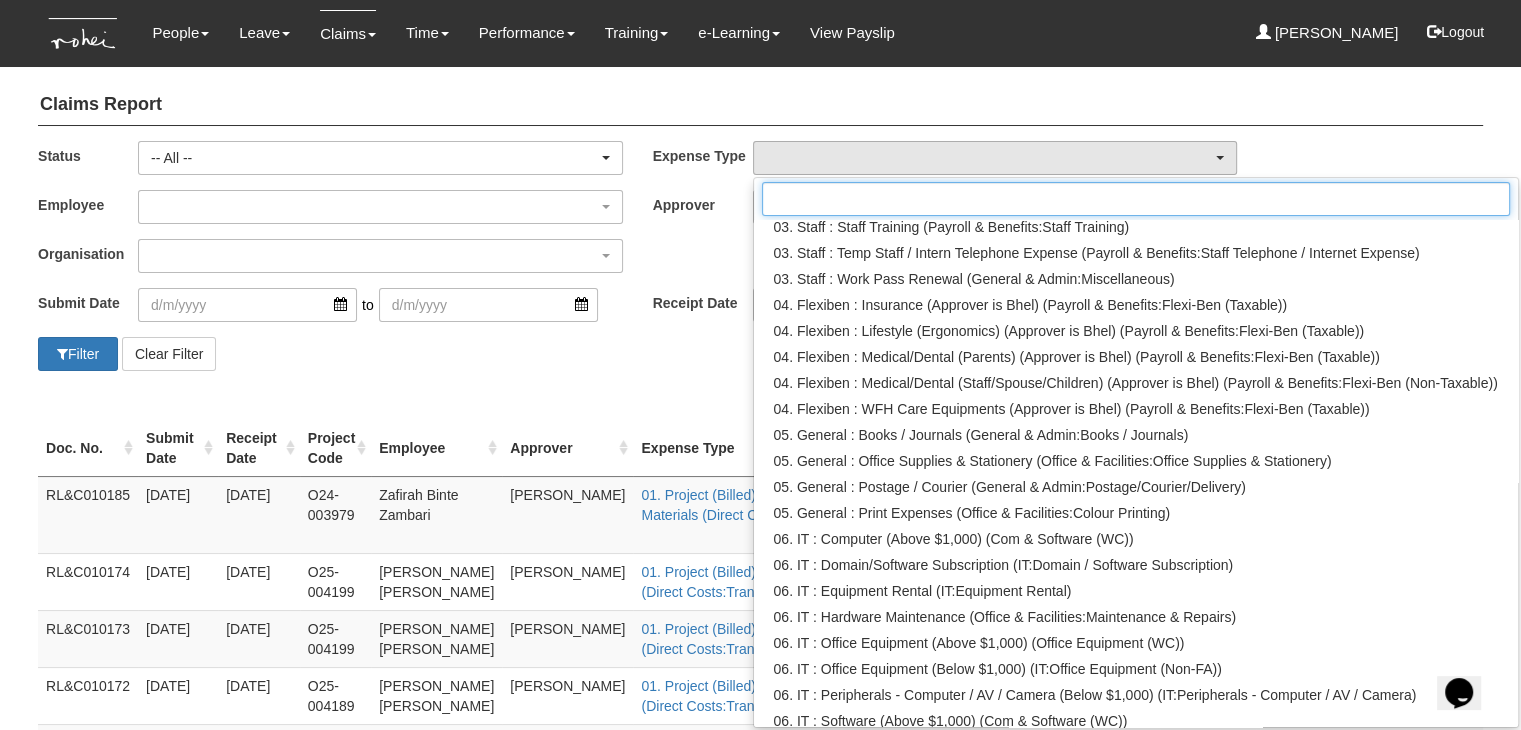 scroll, scrollTop: 600, scrollLeft: 0, axis: vertical 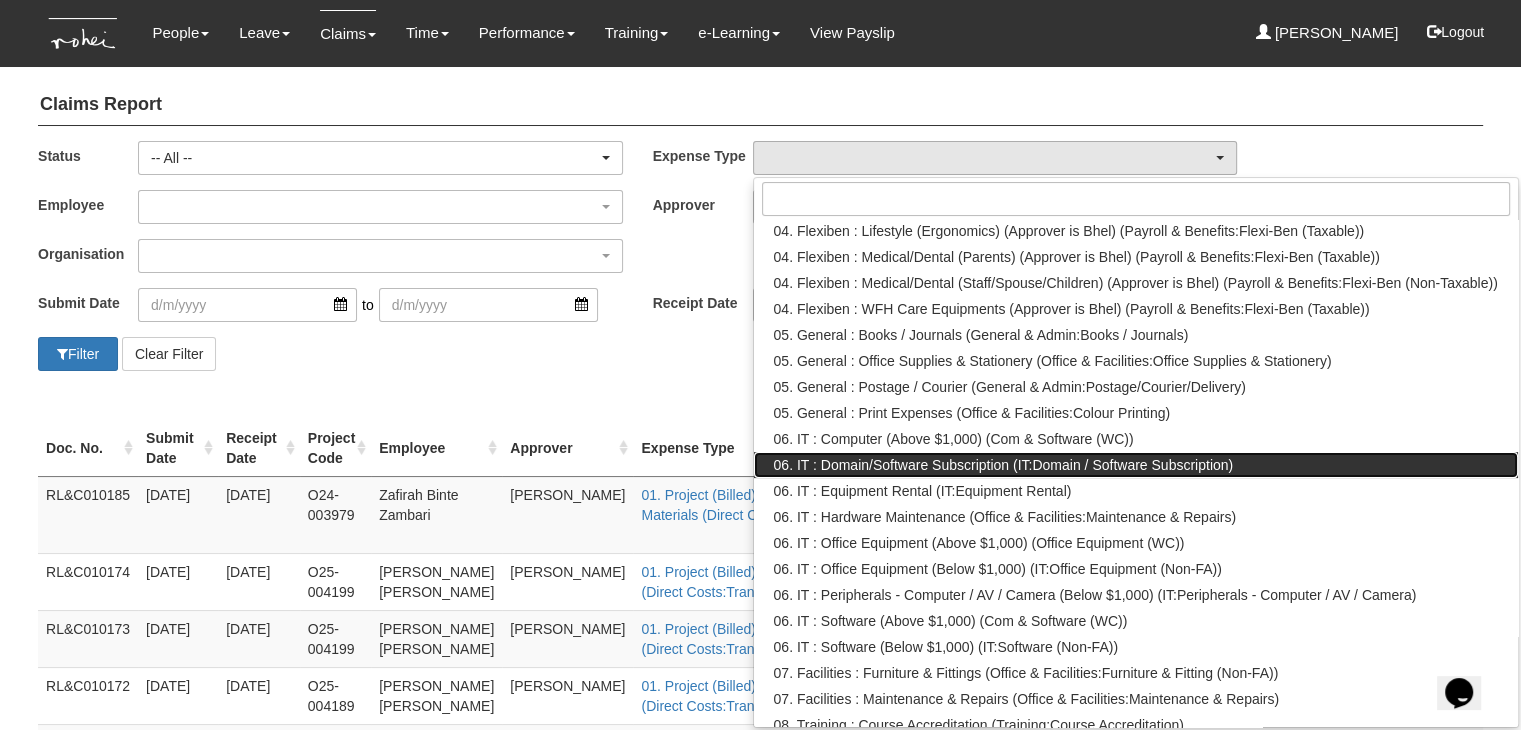 click on "06. IT : Domain/Software Subscription (IT:Domain / Software Subscription)" at bounding box center (1004, 465) 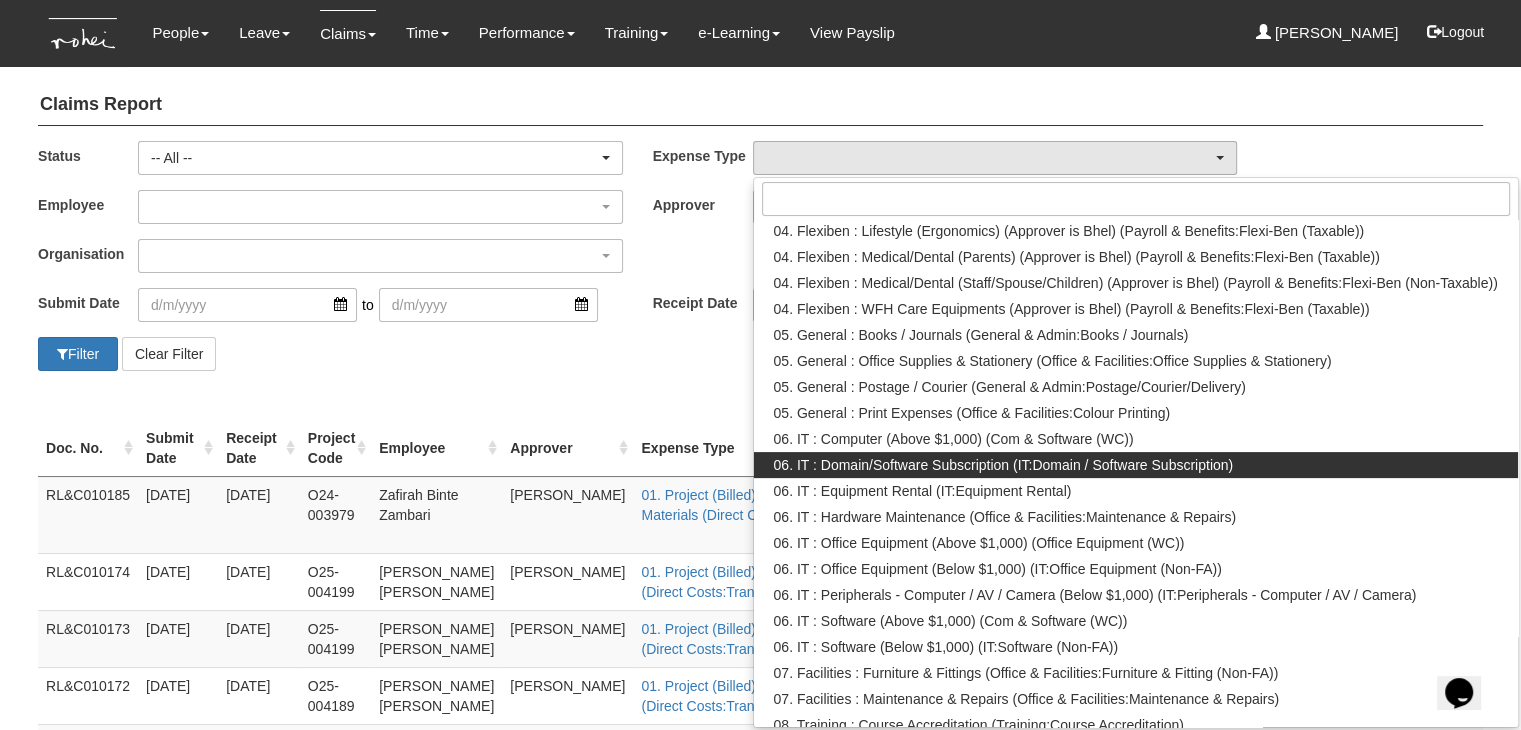 select on "180" 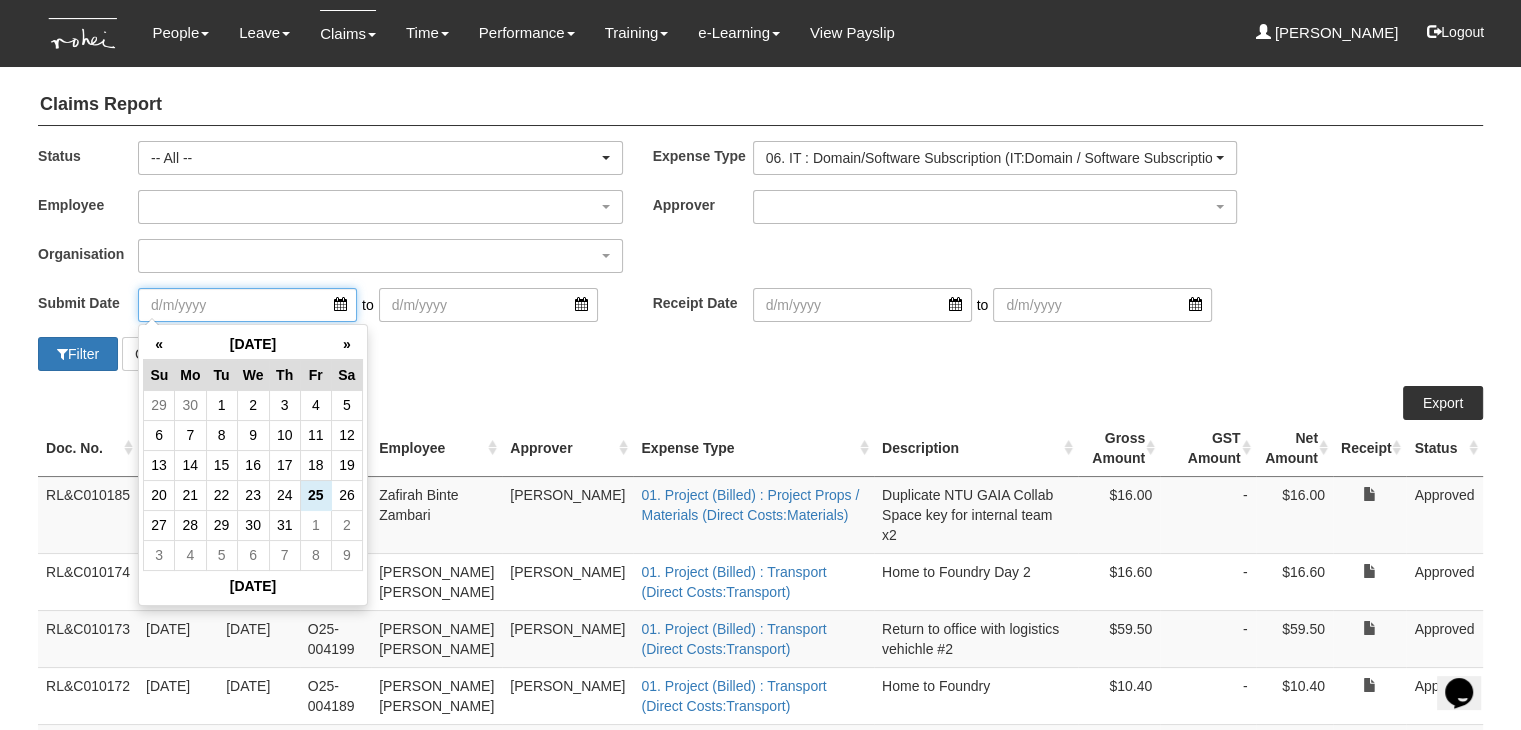 click at bounding box center [247, 305] 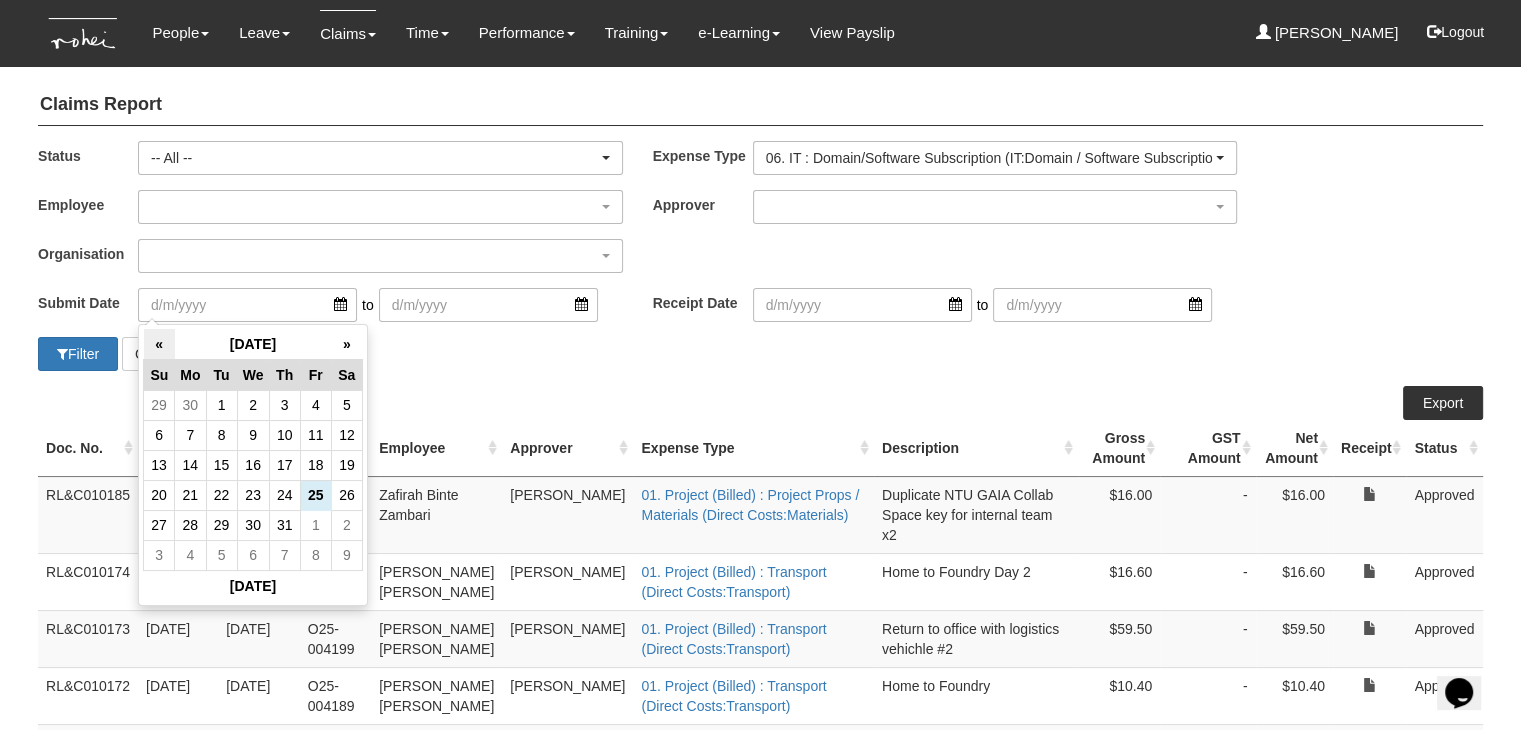 click on "«" at bounding box center [159, 344] 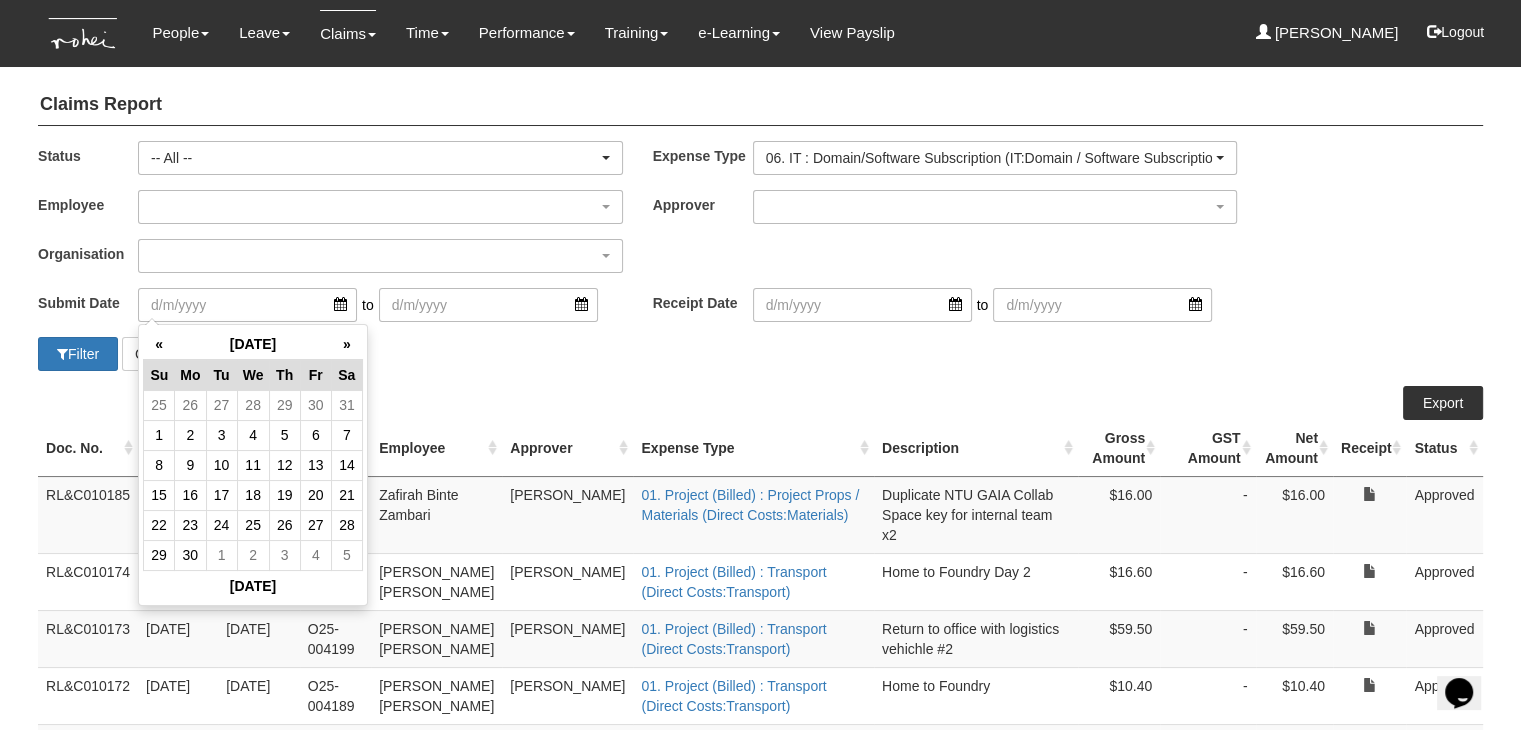 click on "«" at bounding box center (159, 344) 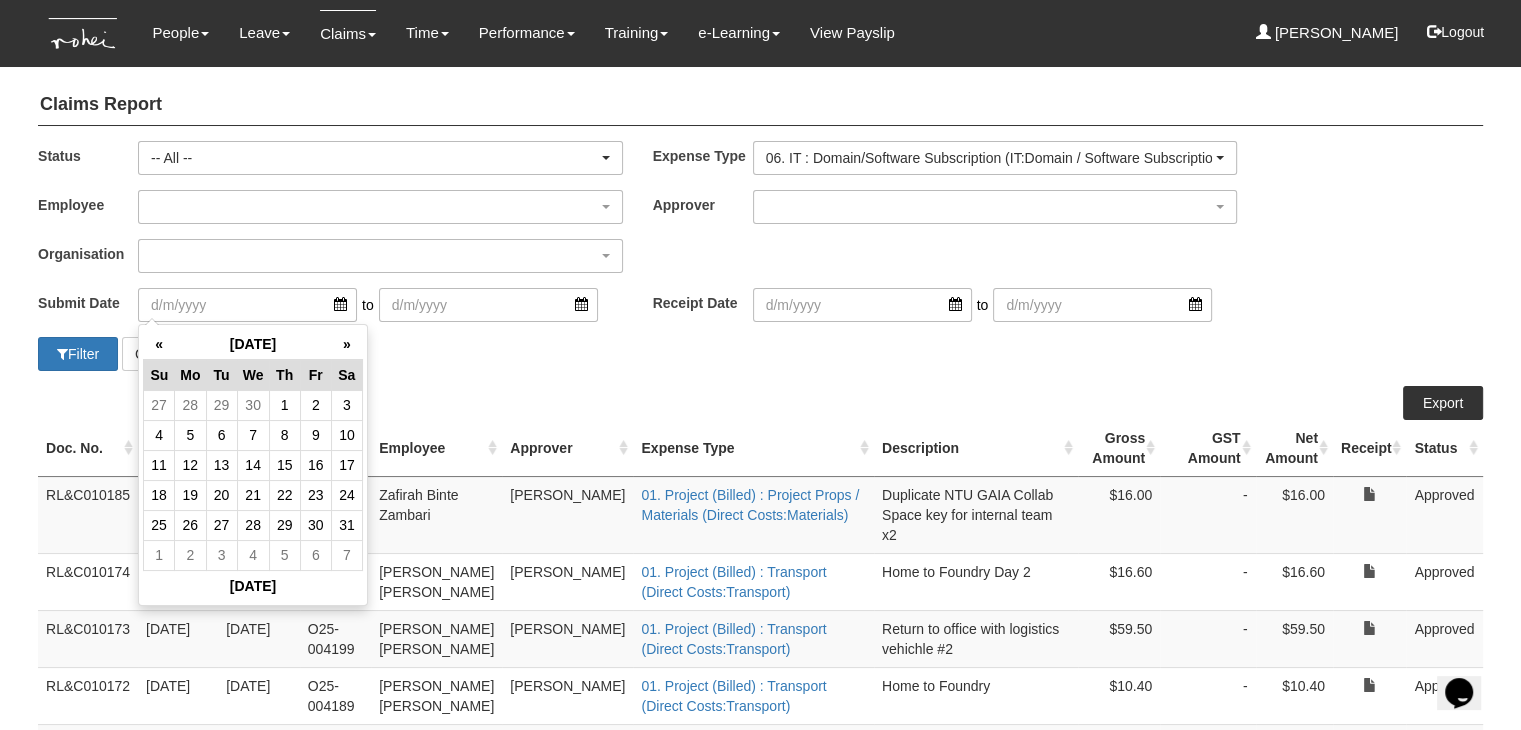 click on "«" at bounding box center (159, 344) 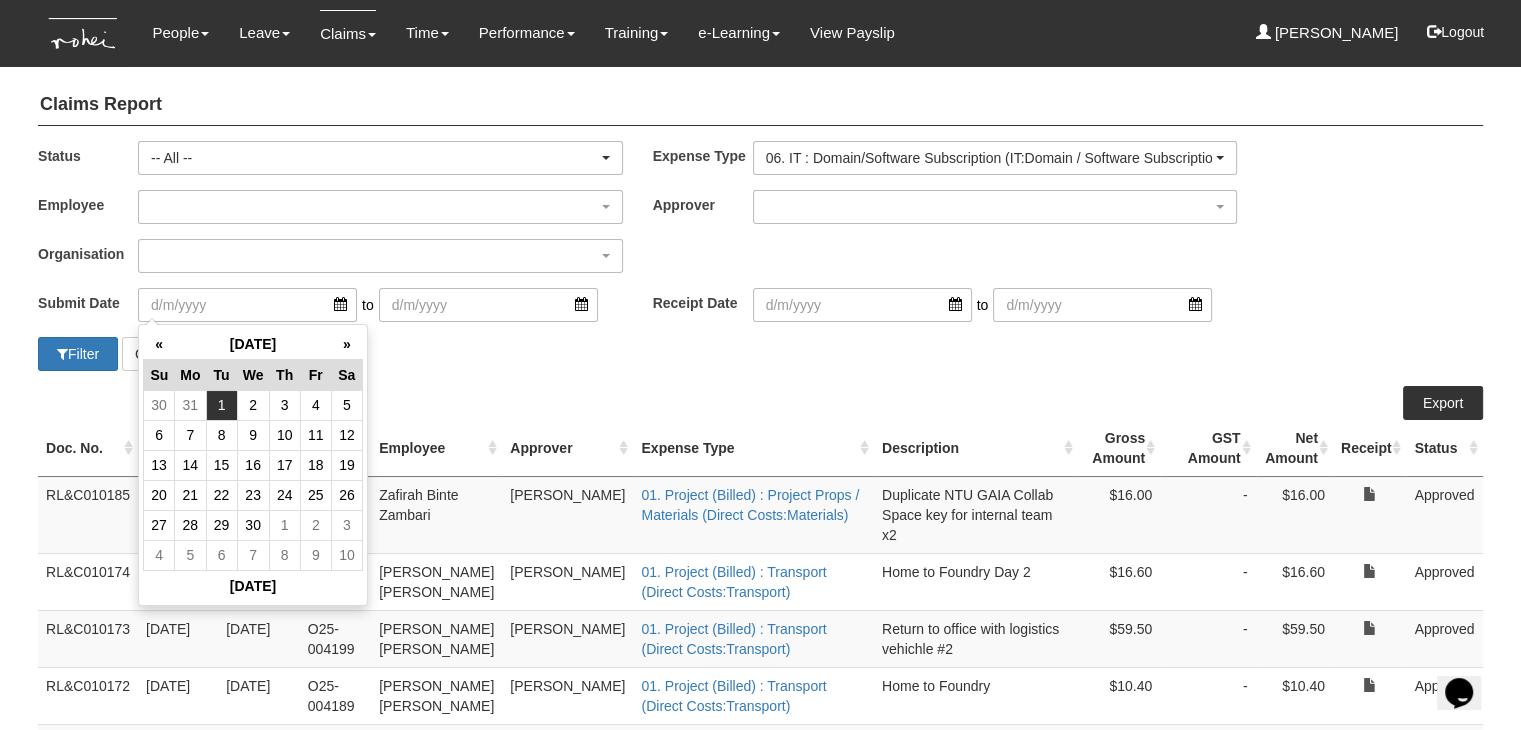 click on "1" at bounding box center (221, 405) 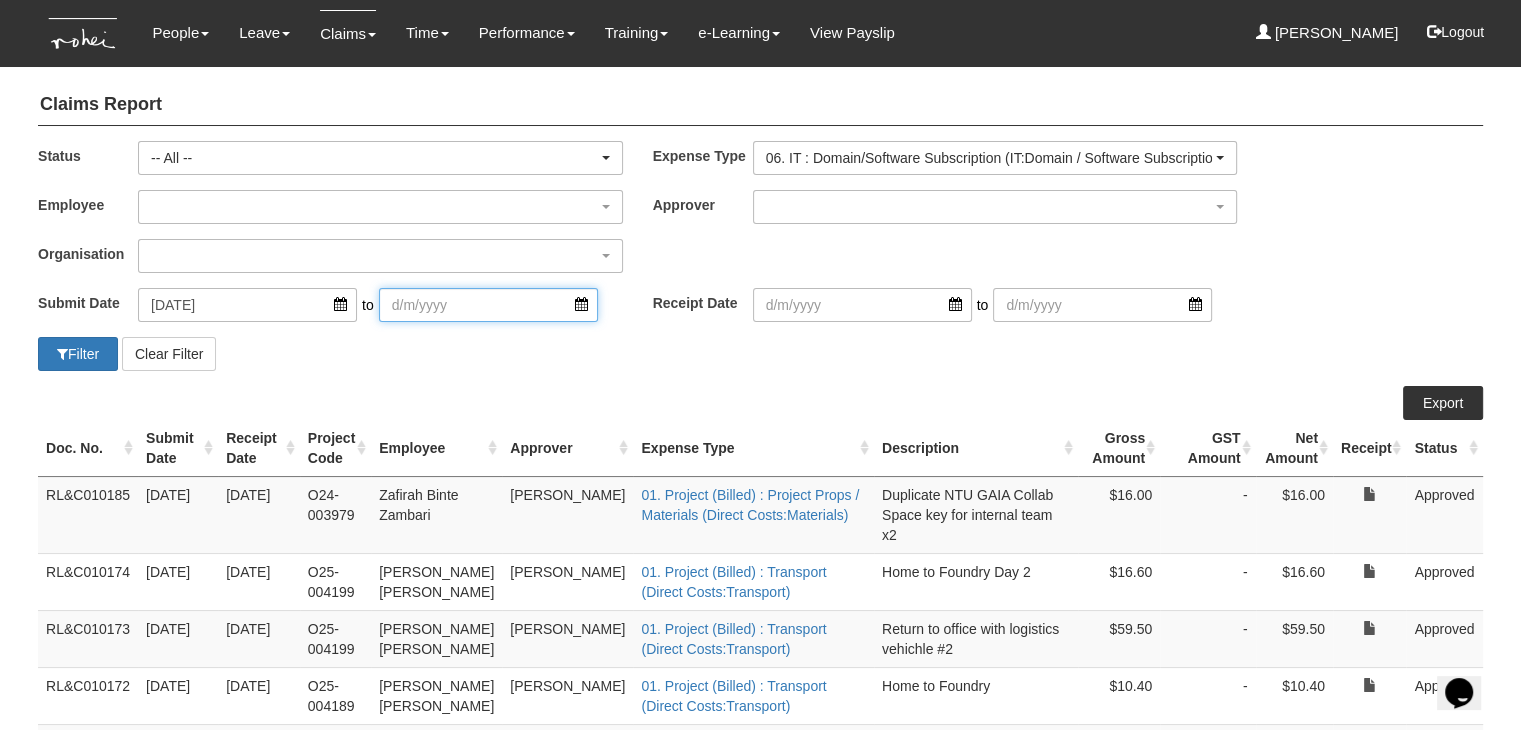 click at bounding box center (488, 305) 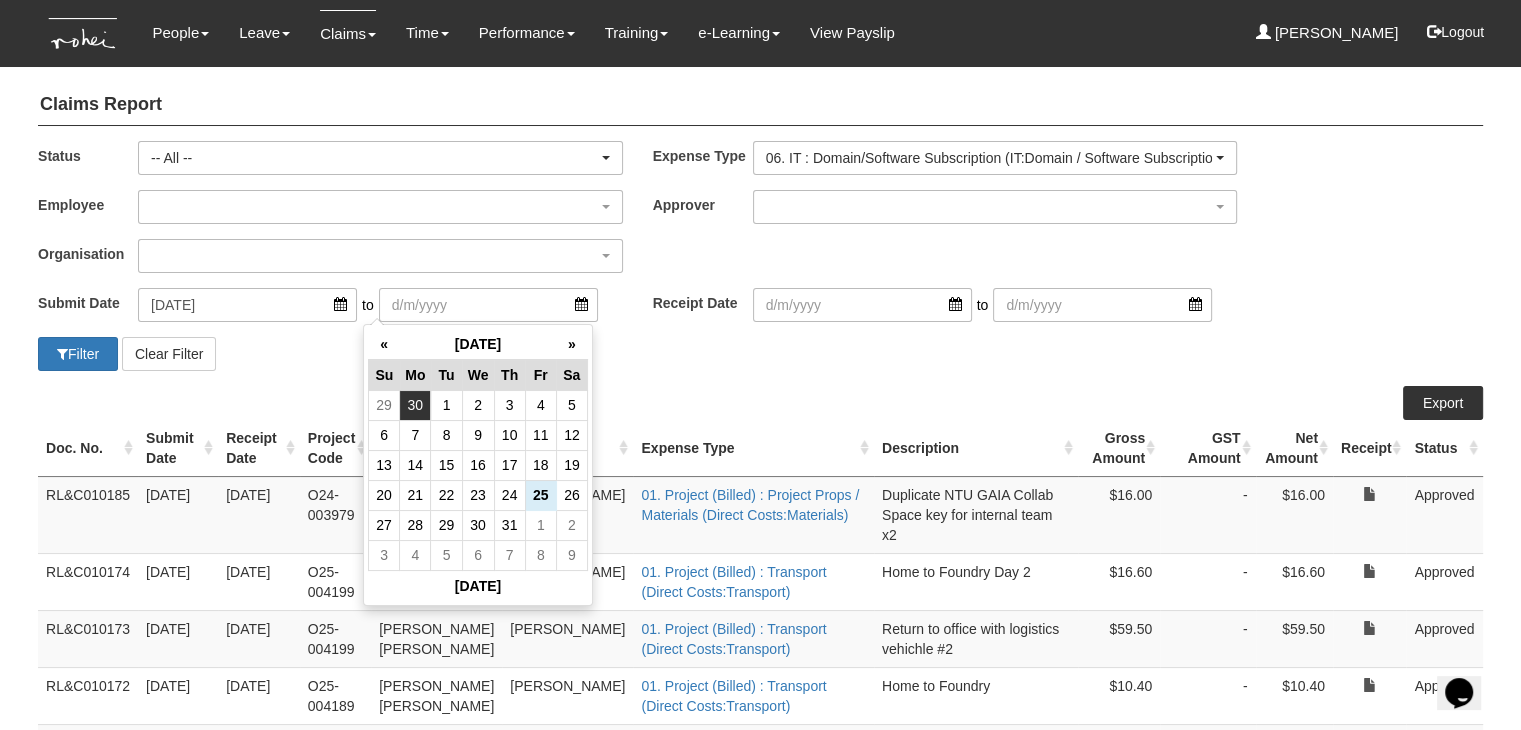 click on "30" at bounding box center [415, 405] 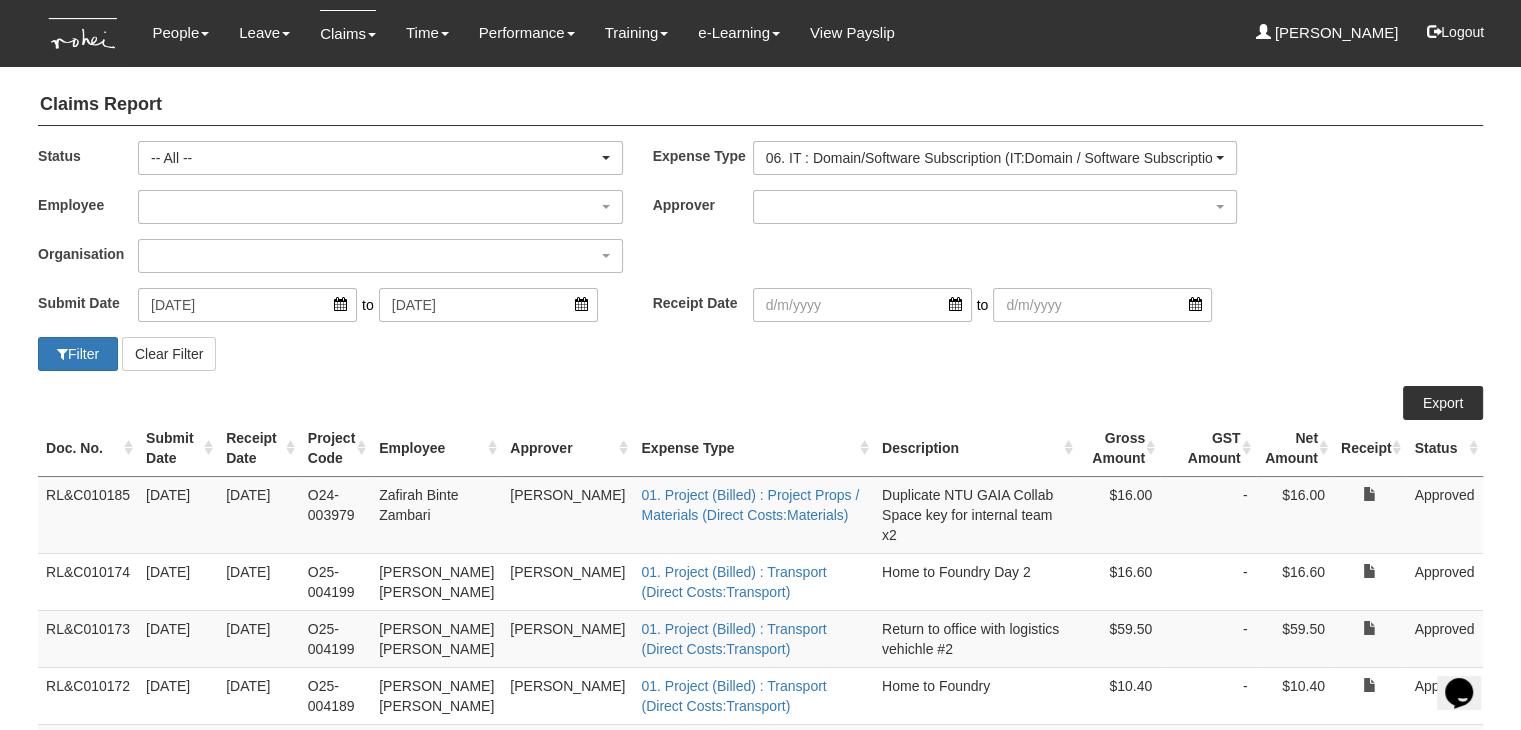 click on "Claims Report
Status
-- All --
Submitted
Approved
Verified
Returned
Paid
-- All --   -- All -- Submitted Approved Verified Returned Paid
Expense Type
01. Project (Billed) : Food for FGDs / Meetings (Direct Costs:Food for FGDs / Meetings)
01. Project (Billed) : Lunch for Participants (Direct Costs:Lunch)
01. Project (Billed) : Overseas Travel Expenses (Direct Costs:Overseas Travel Expenses)
01. Project (Billed) : Printed Collaterals / Manuals (Direct Costs:Manuals/Certs)
01. Project (Billed) : Project Props / Materials (Direct Costs:Materials)
01. Project (Billed) : Refreshment for Participants (Direct Costs:Refreshment)
01. Project (Billed) : Transport (Direct Costs:Transport)
02. Client (Non-Billable) : Event Expenses (Client & Event Related:Miscellaneous Event Expenses)" at bounding box center [760, 2150] 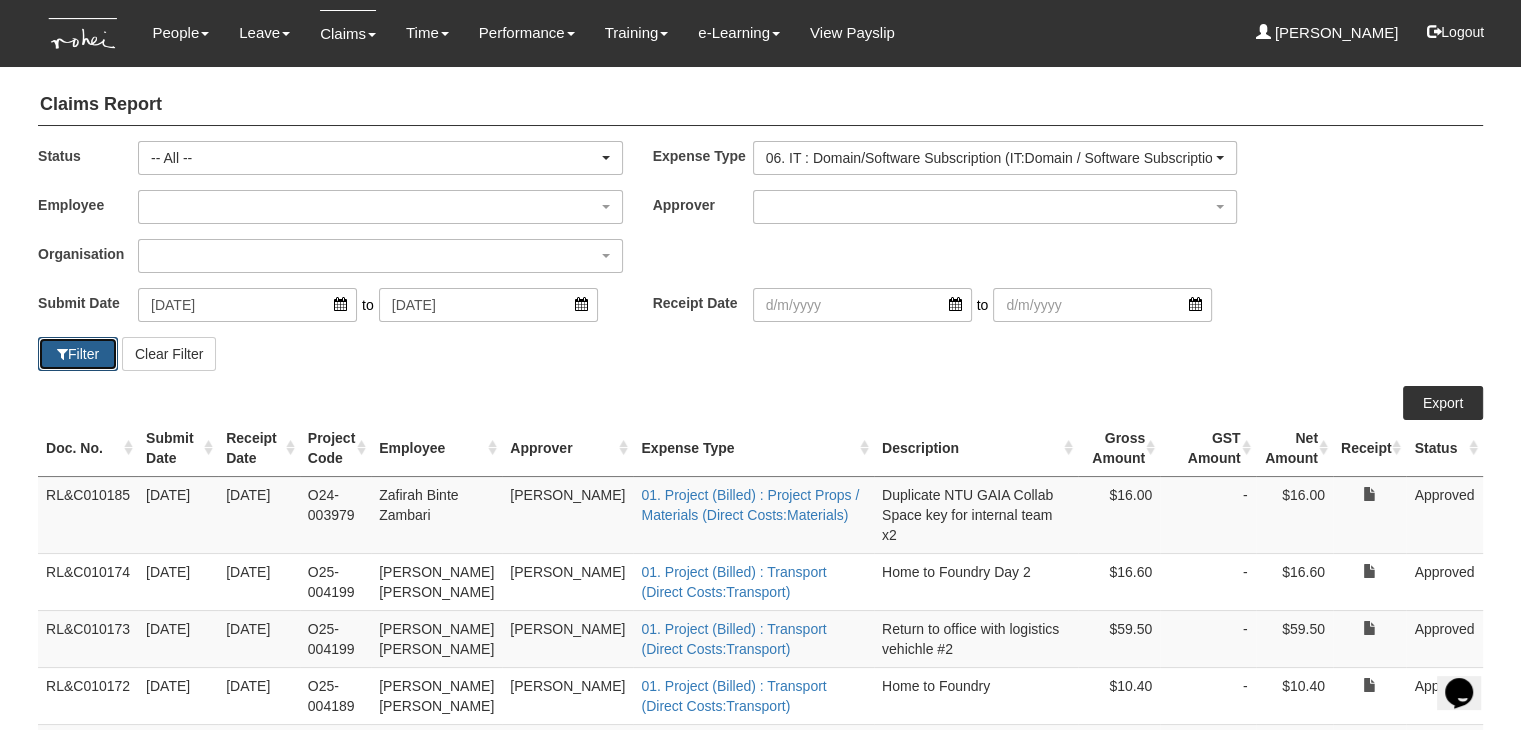 click on "Filter" at bounding box center [78, 354] 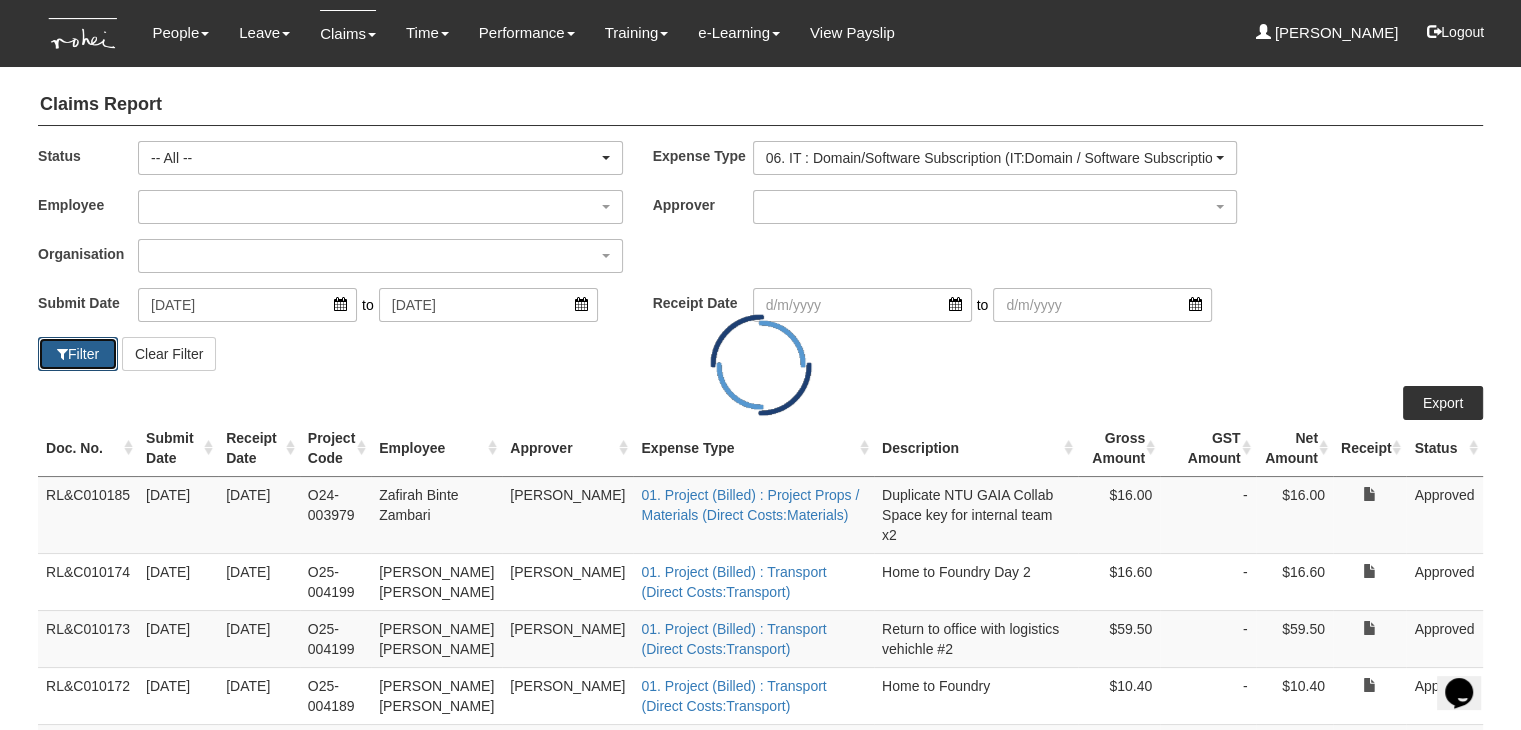 select on "50" 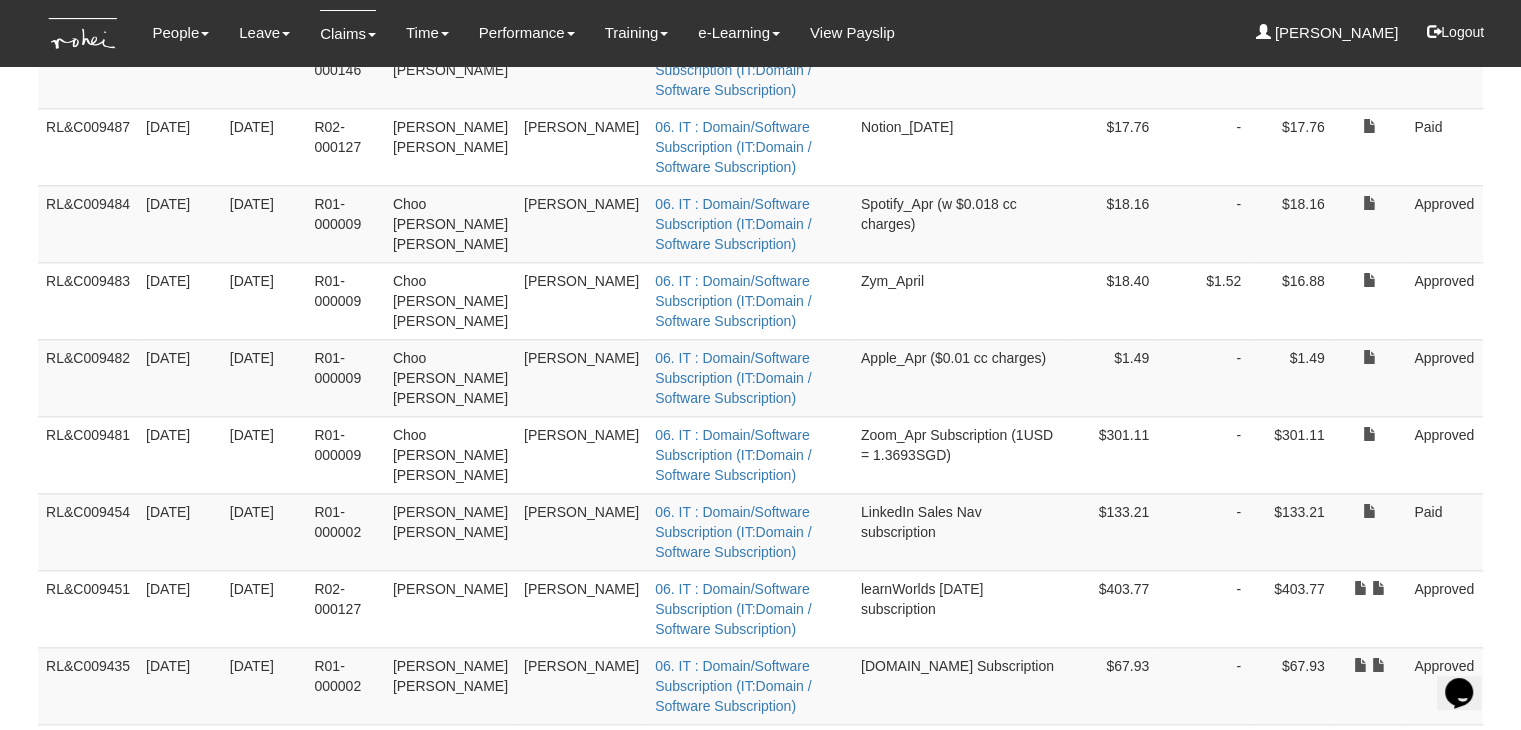 scroll, scrollTop: 2193, scrollLeft: 0, axis: vertical 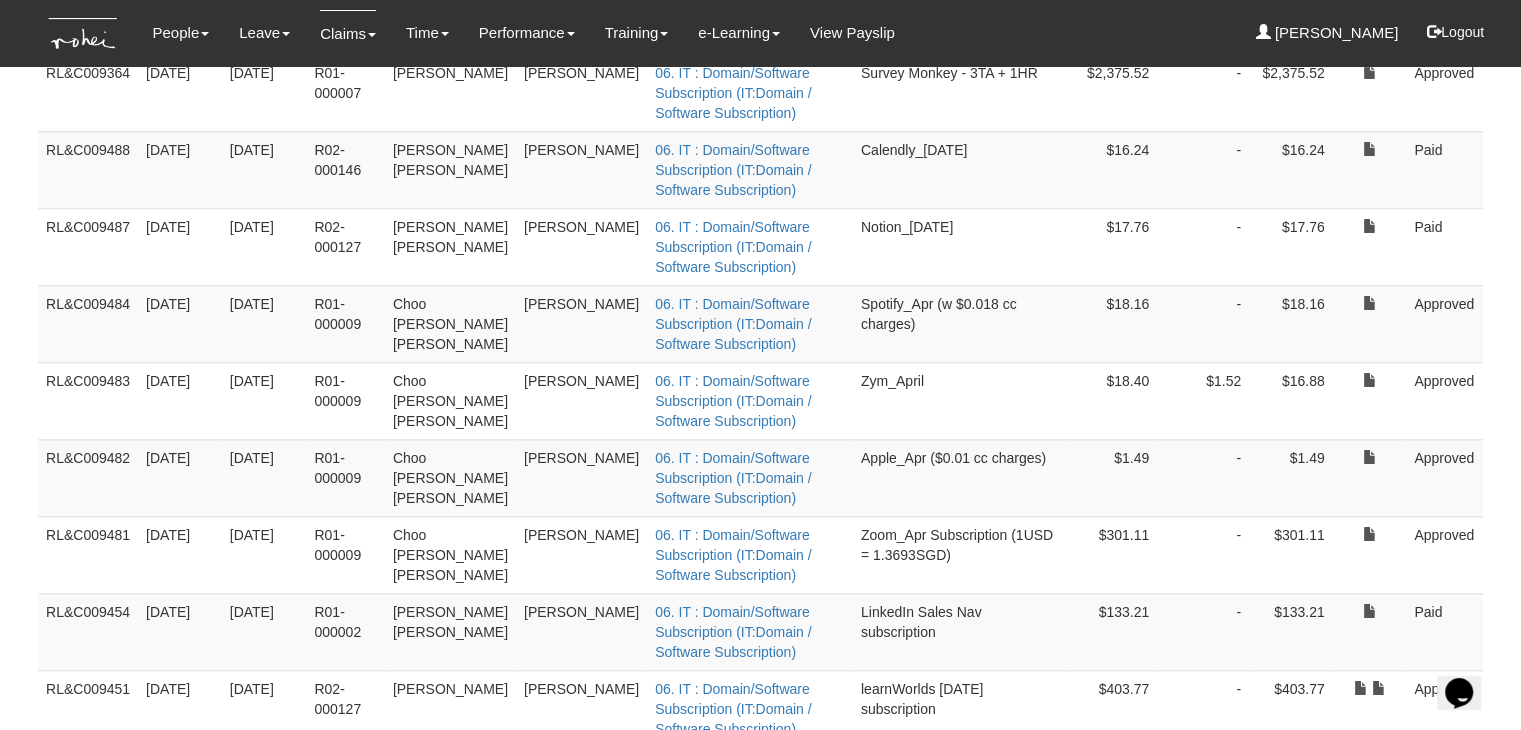 click on "Spotify_Apr (w $0.018 cc charges)" at bounding box center [959, 323] 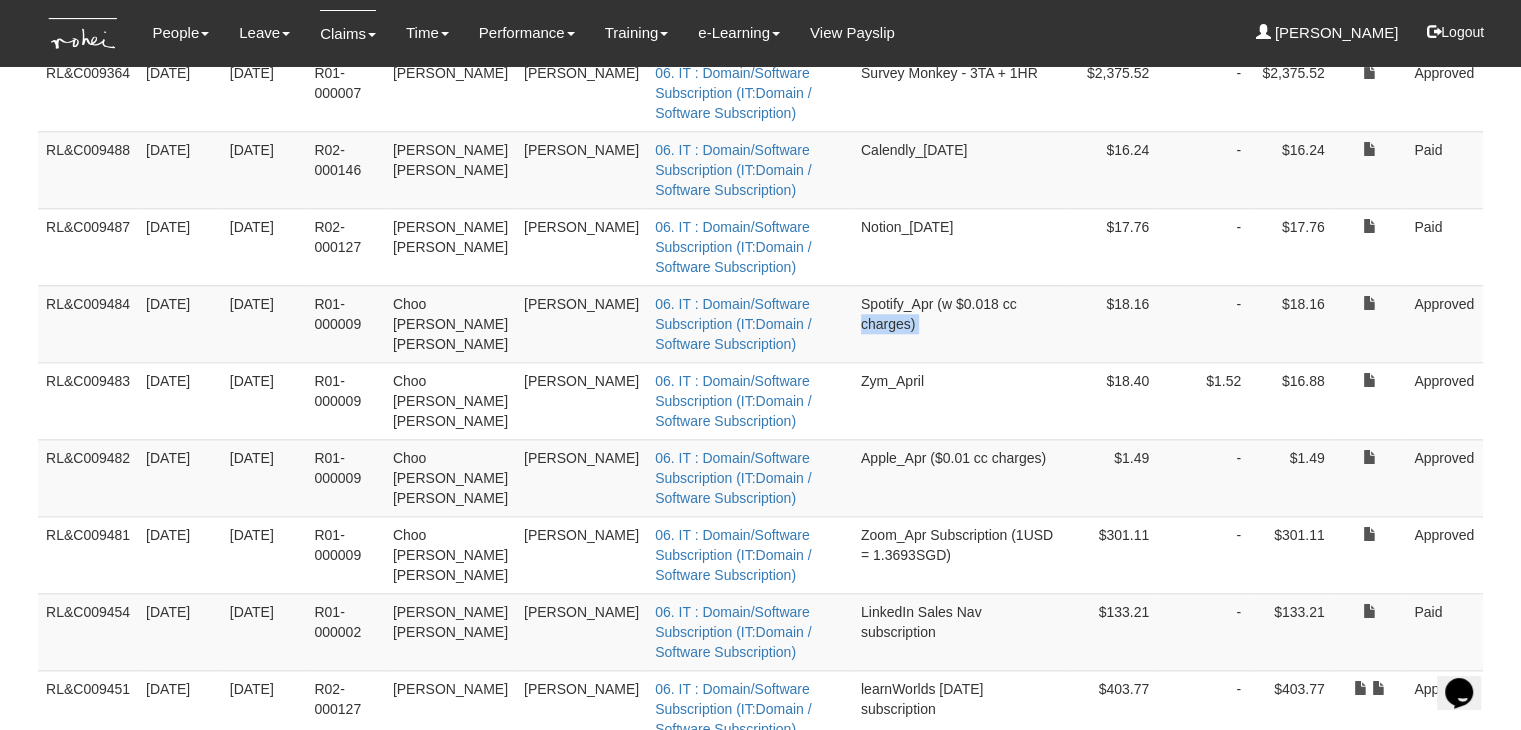 drag, startPoint x: 841, startPoint y: 297, endPoint x: 1066, endPoint y: 303, distance: 225.07999 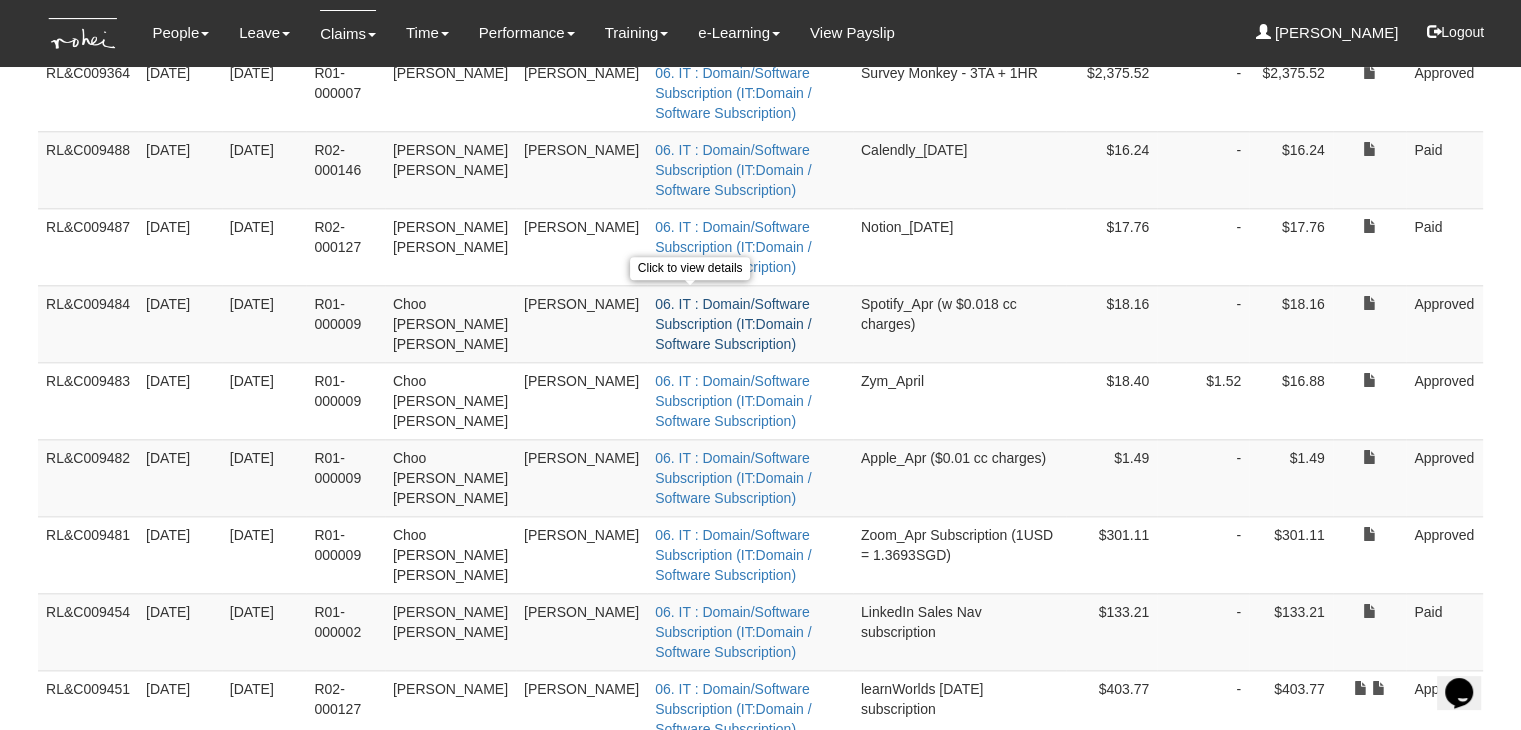 click on "06. IT : Domain/Software Subscription (IT:Domain / Software Subscription)" at bounding box center [733, 324] 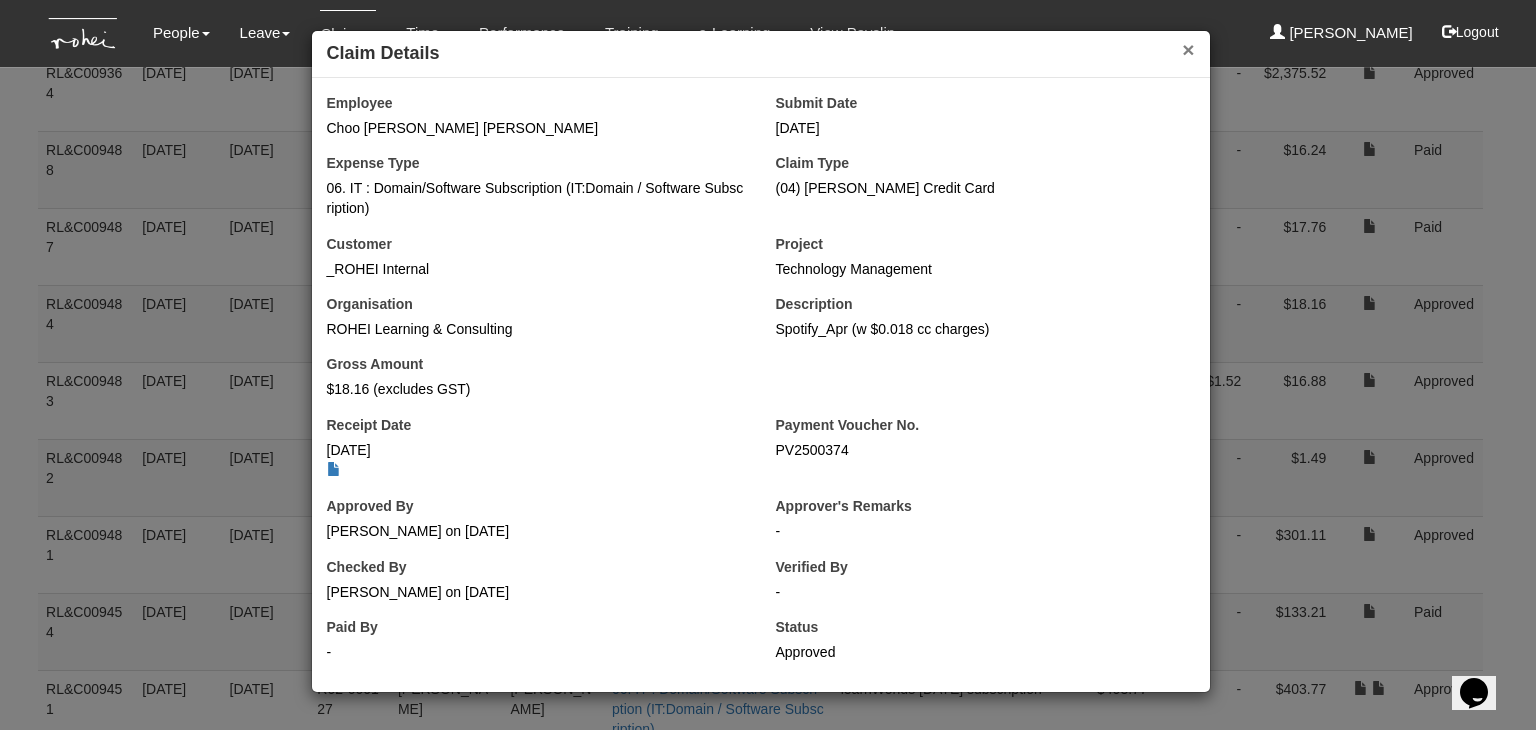 click on "×" at bounding box center [1188, 49] 